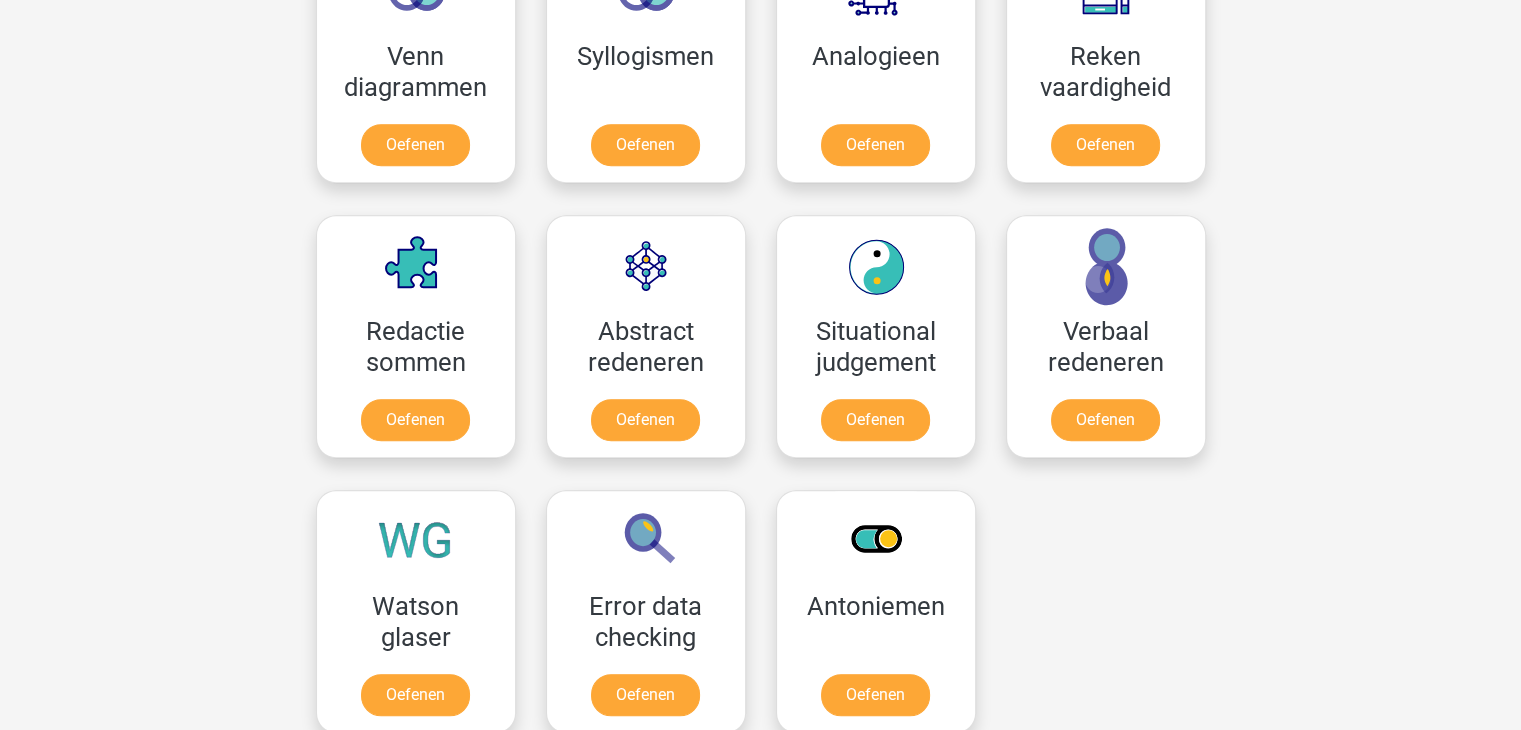scroll, scrollTop: 1320, scrollLeft: 0, axis: vertical 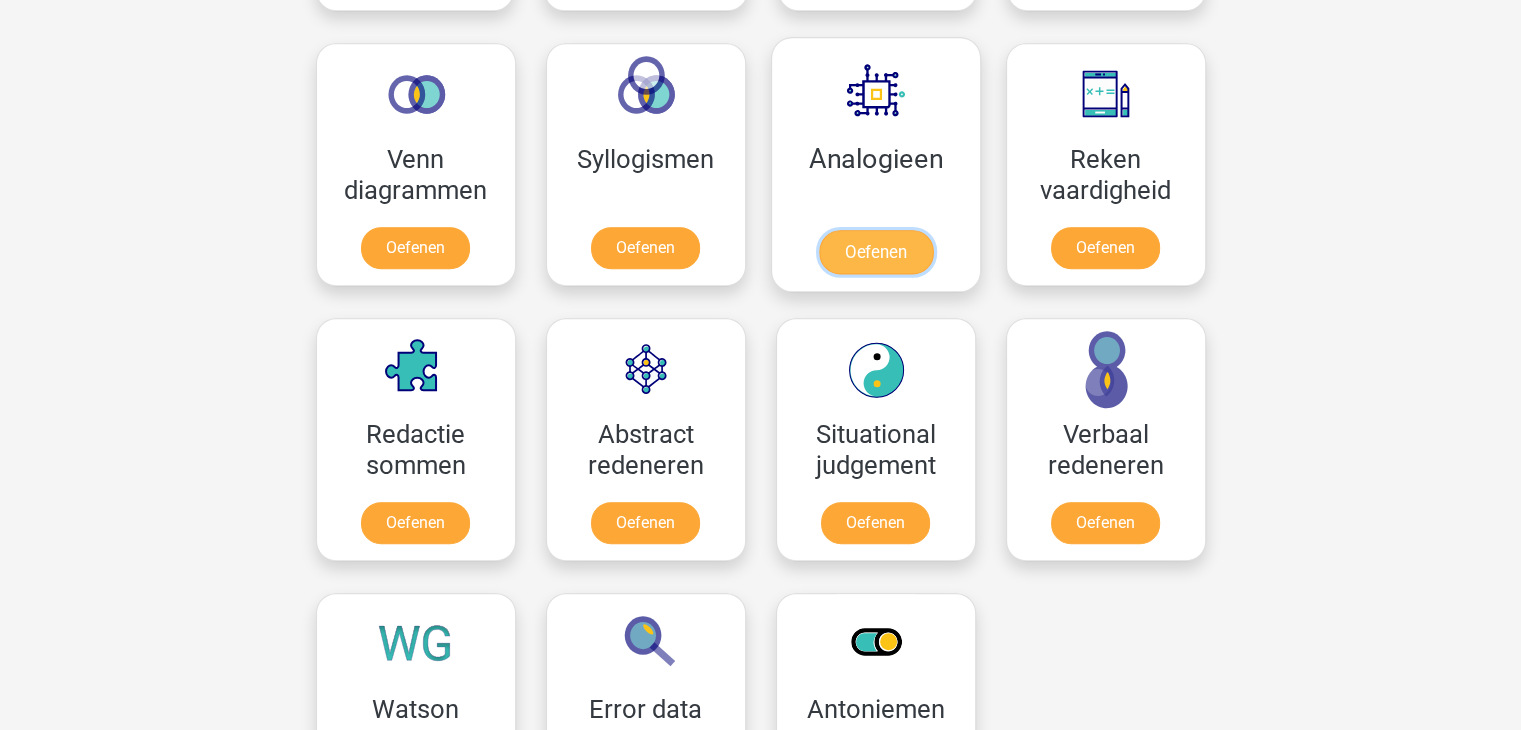 click on "Oefenen" at bounding box center (875, 252) 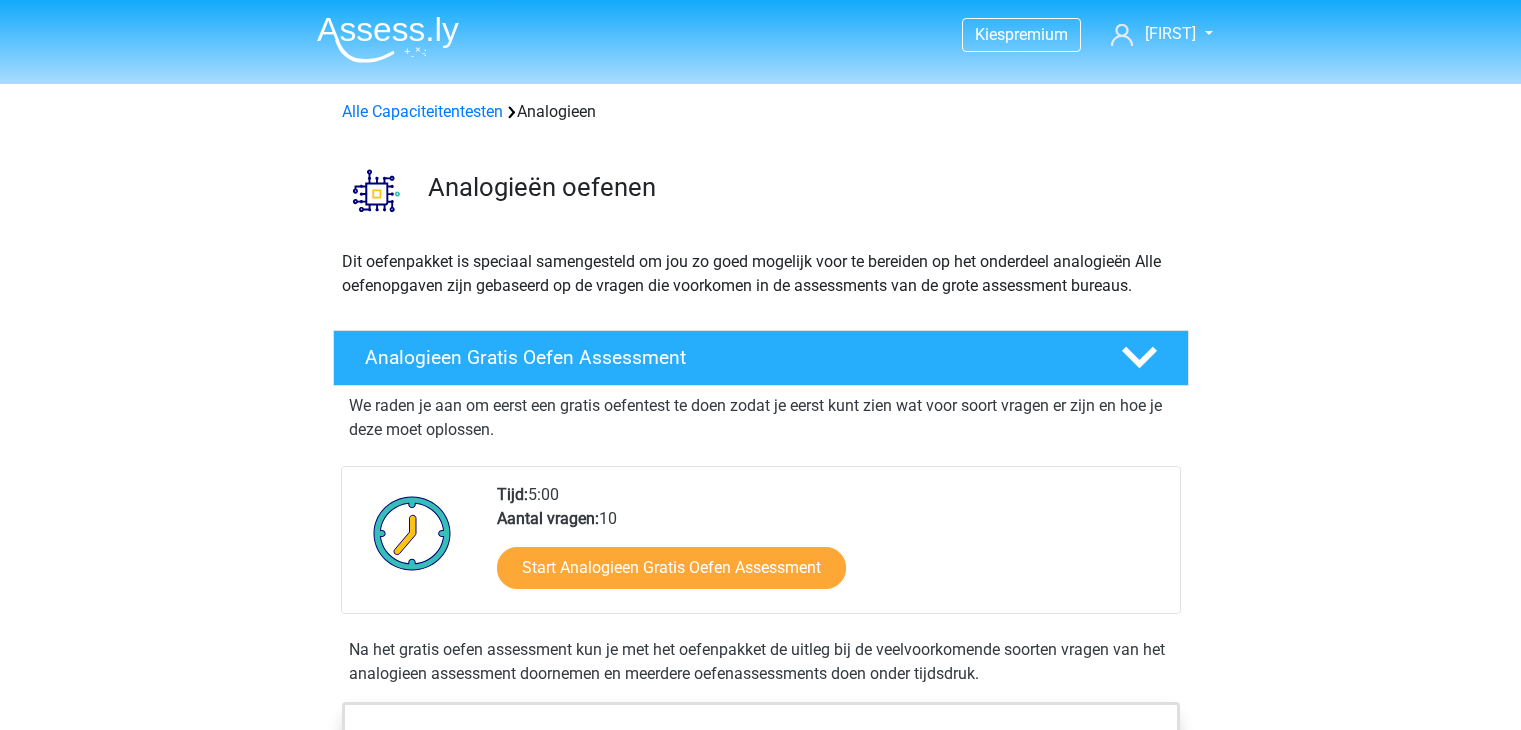 scroll, scrollTop: 0, scrollLeft: 0, axis: both 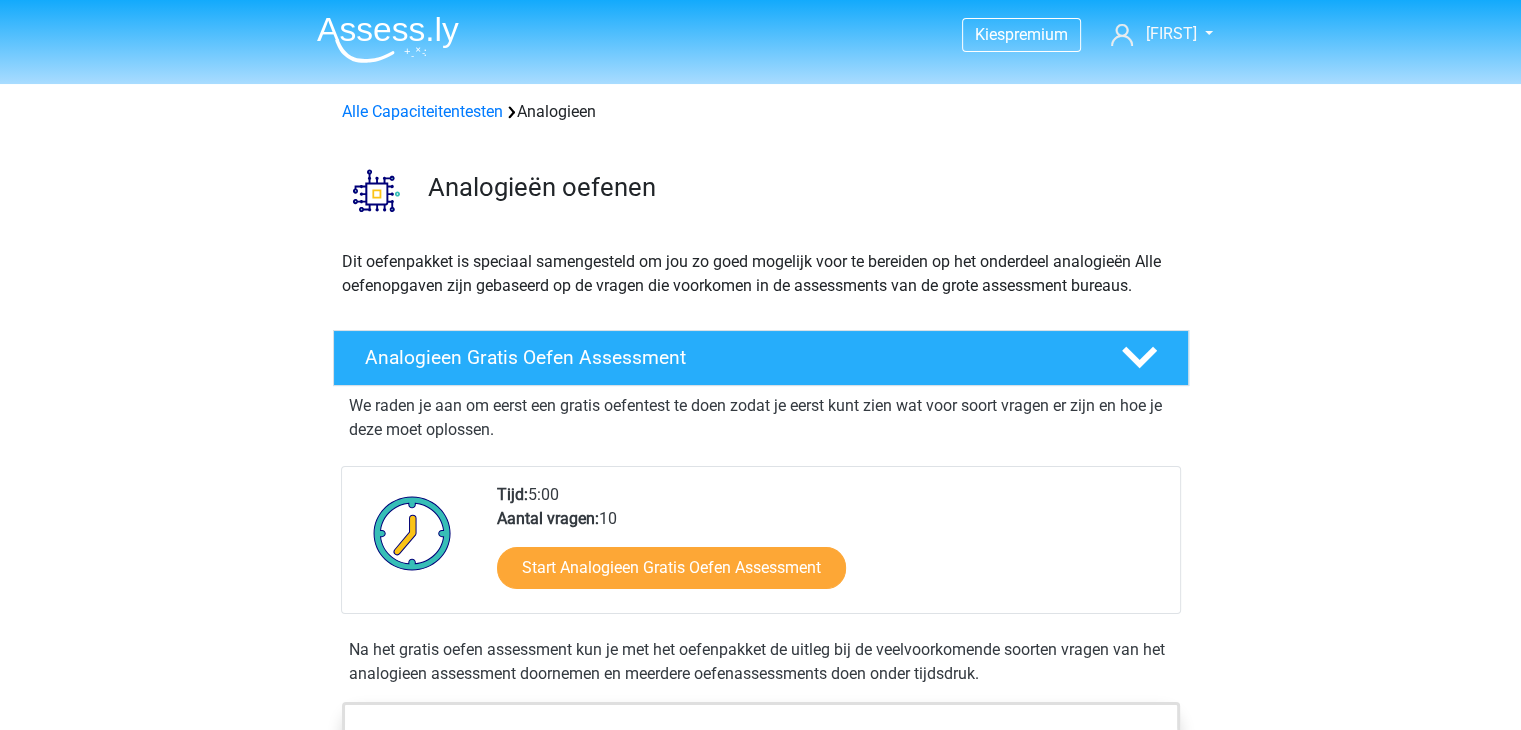 drag, startPoint x: 1517, startPoint y: 139, endPoint x: 1530, endPoint y: 162, distance: 26.41969 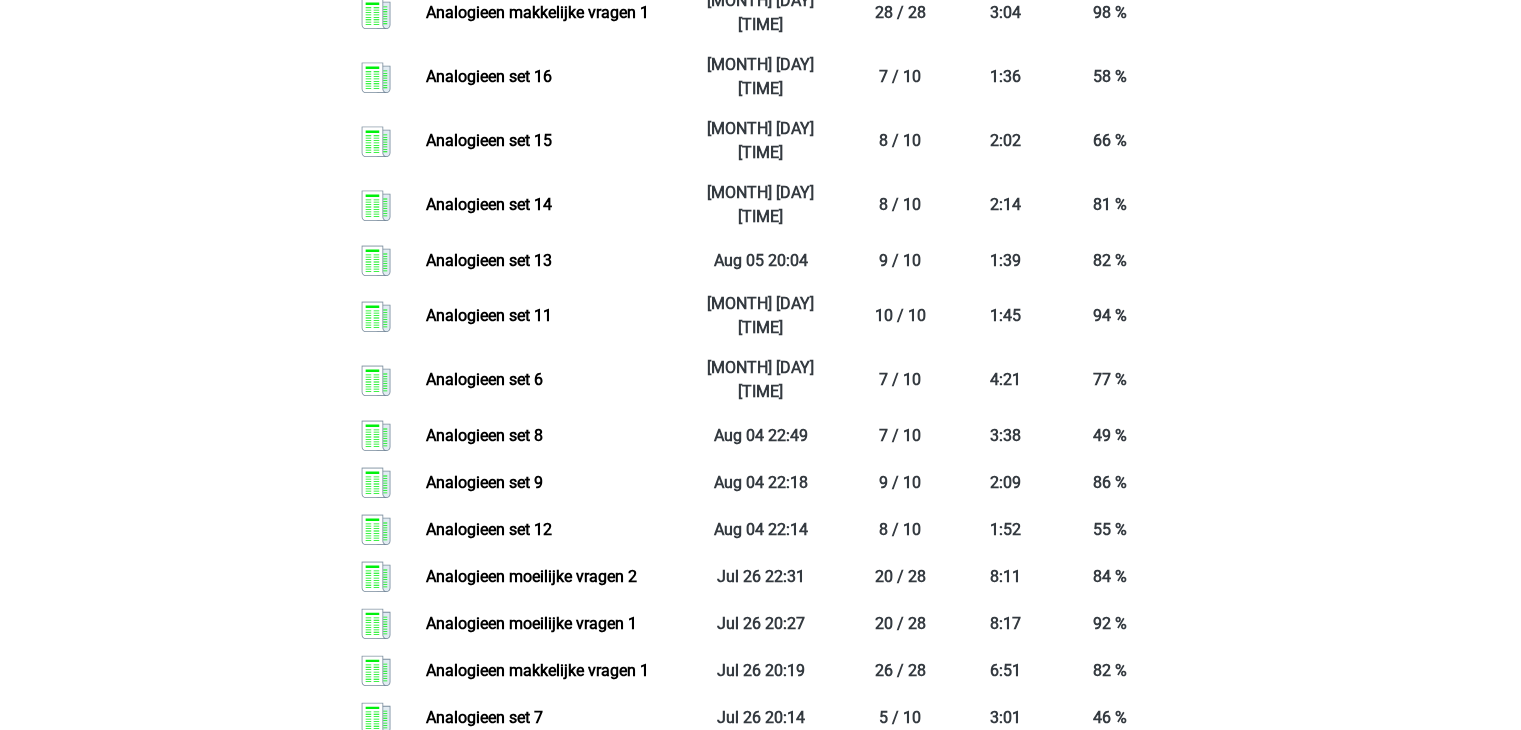scroll, scrollTop: 1901, scrollLeft: 0, axis: vertical 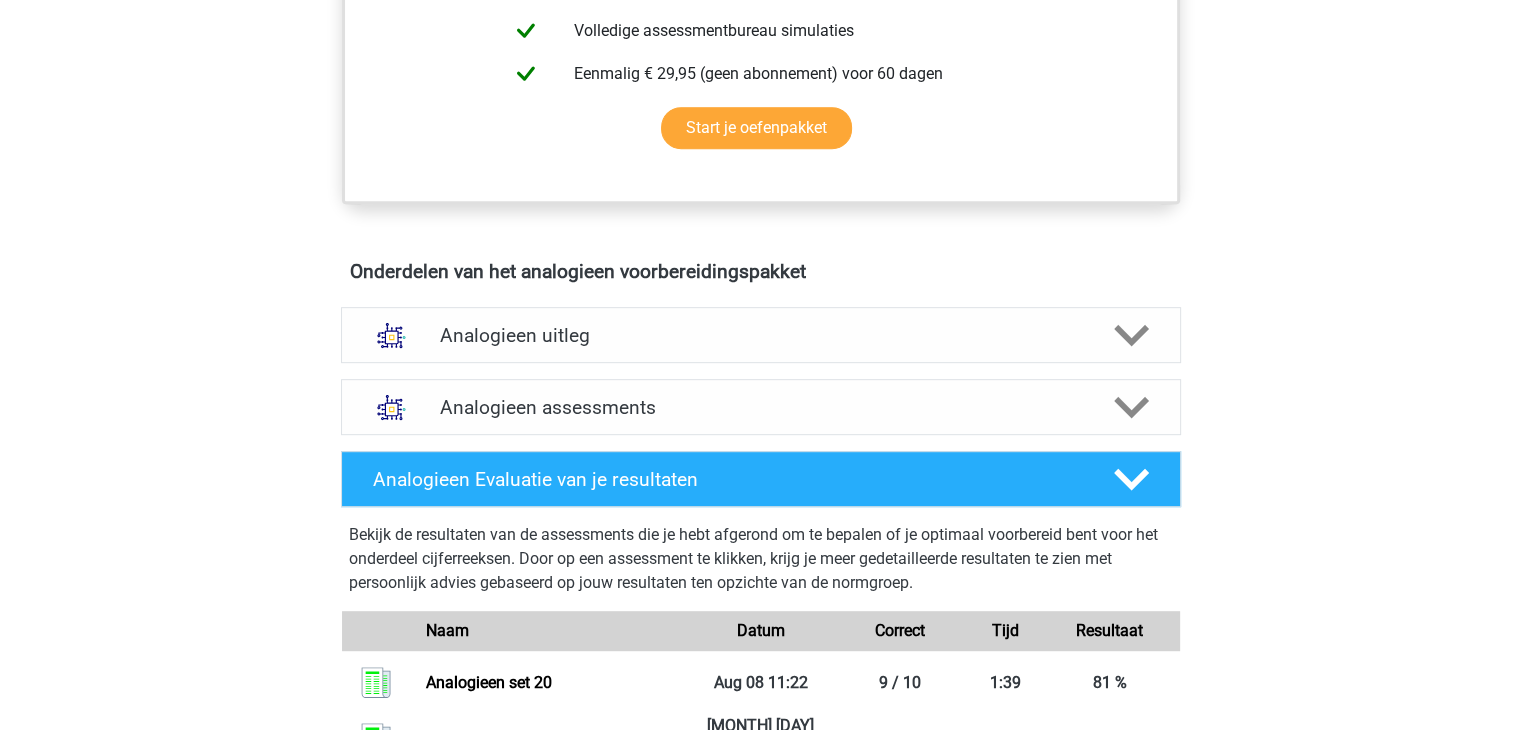 drag, startPoint x: 1535, startPoint y: 230, endPoint x: 1535, endPoint y: 217, distance: 13 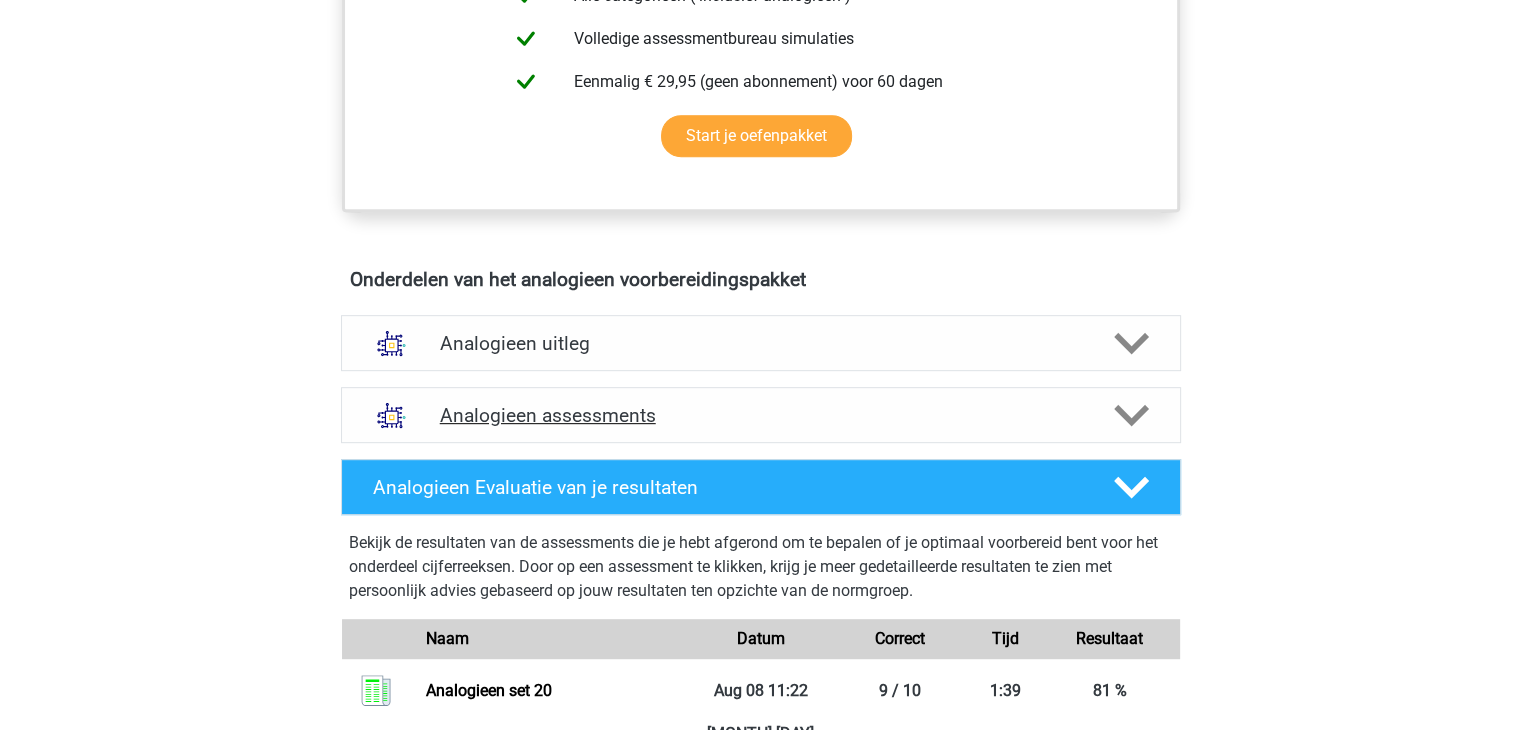 click on "Analogieen assessments" at bounding box center (761, 415) 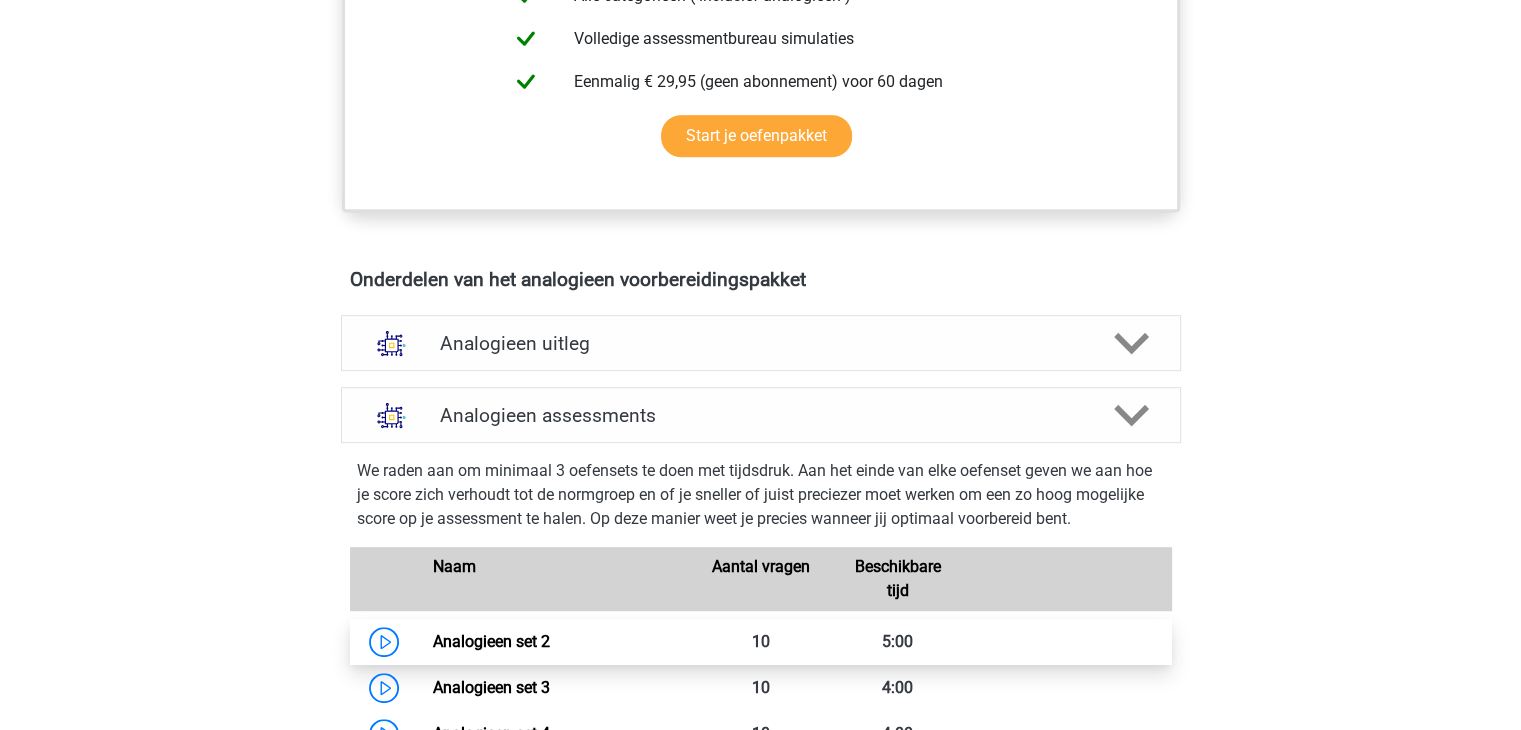 click on "Analogieen
set 2" at bounding box center (491, 641) 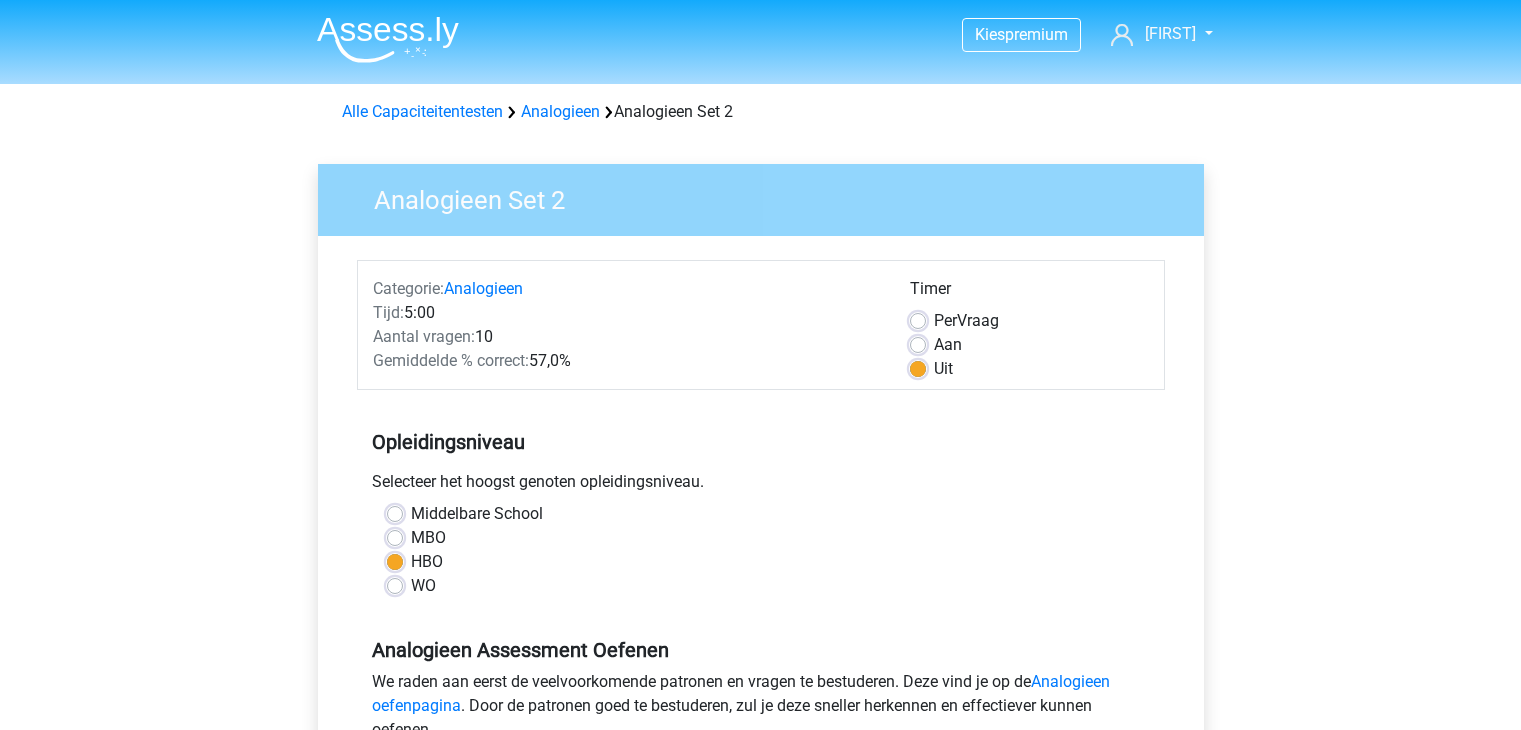 scroll, scrollTop: 0, scrollLeft: 0, axis: both 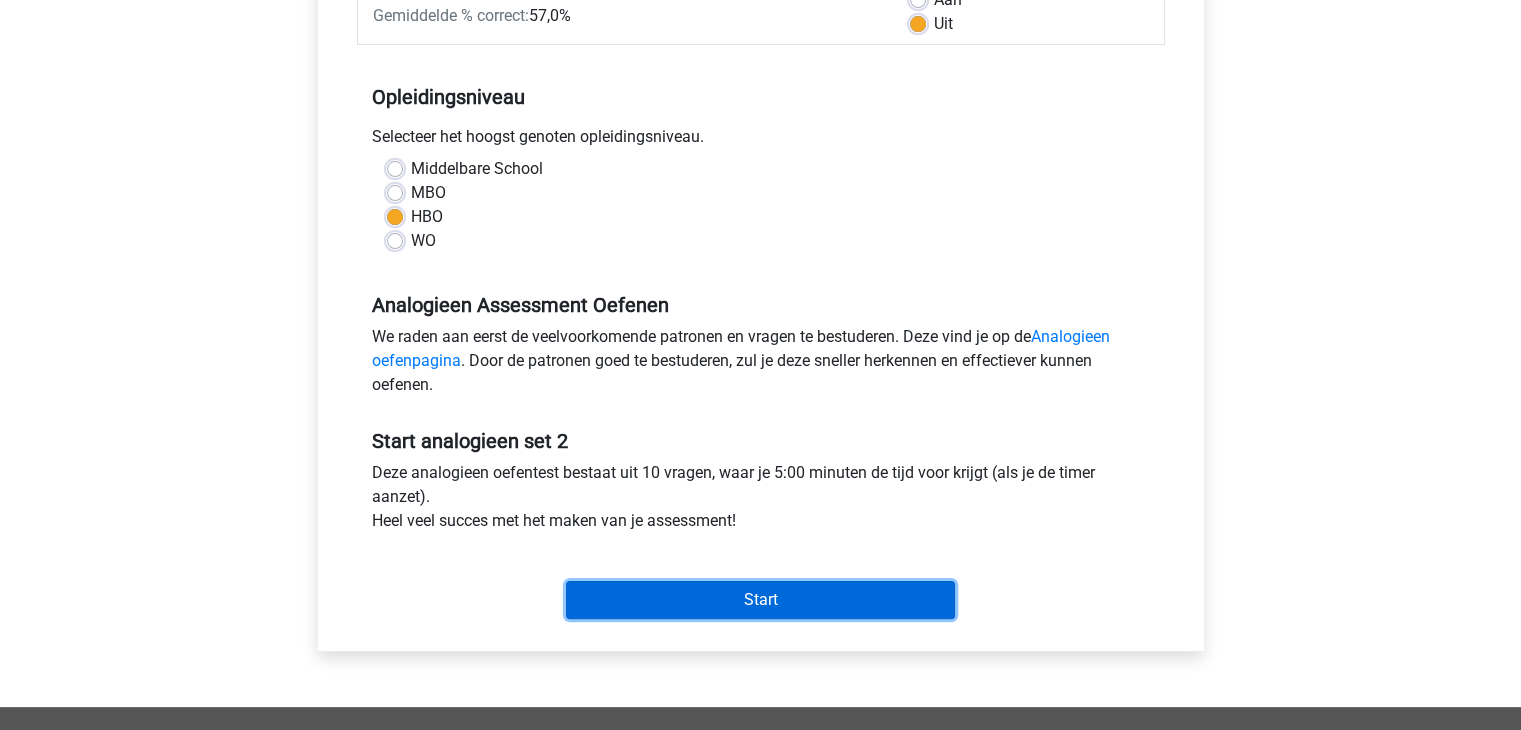 click on "Start" at bounding box center [760, 600] 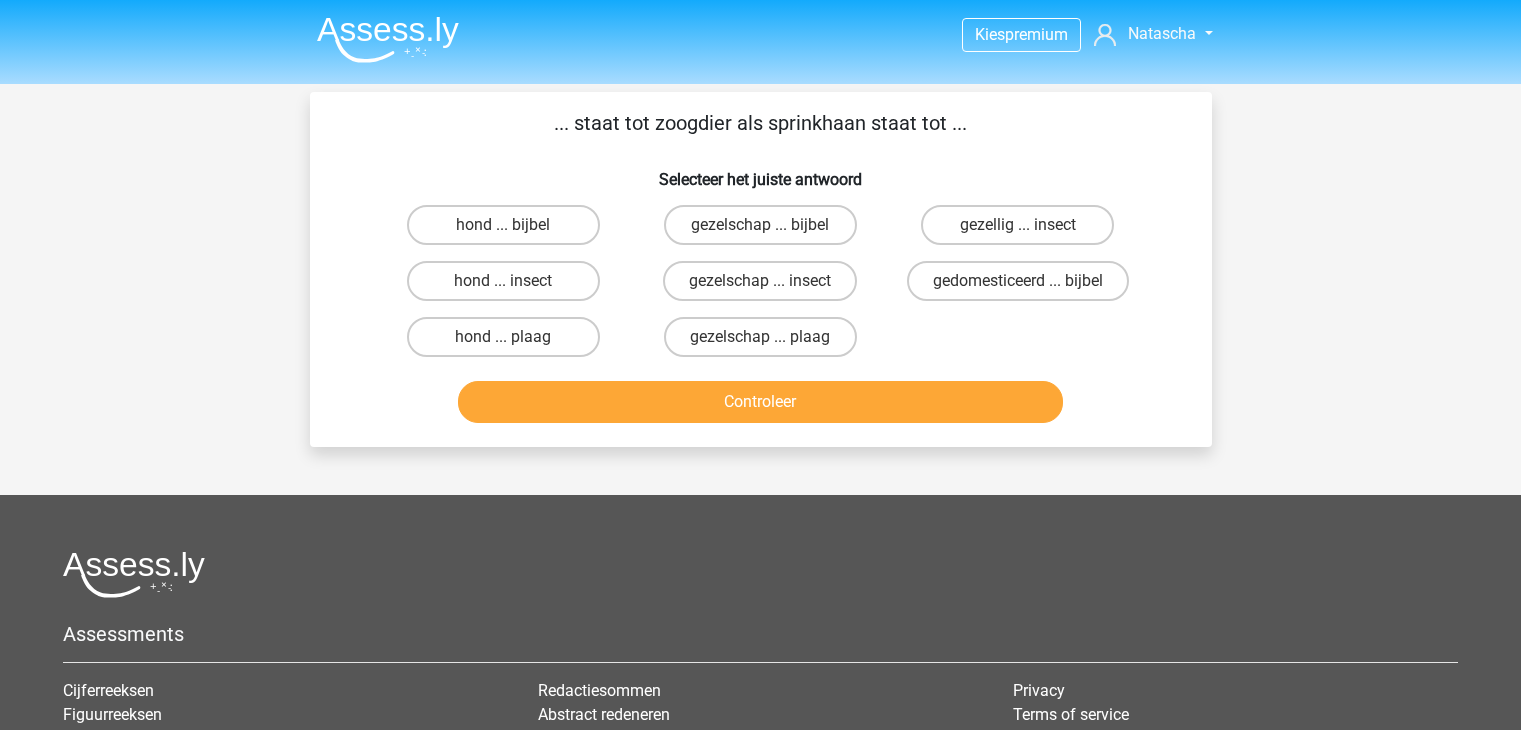 scroll, scrollTop: 0, scrollLeft: 0, axis: both 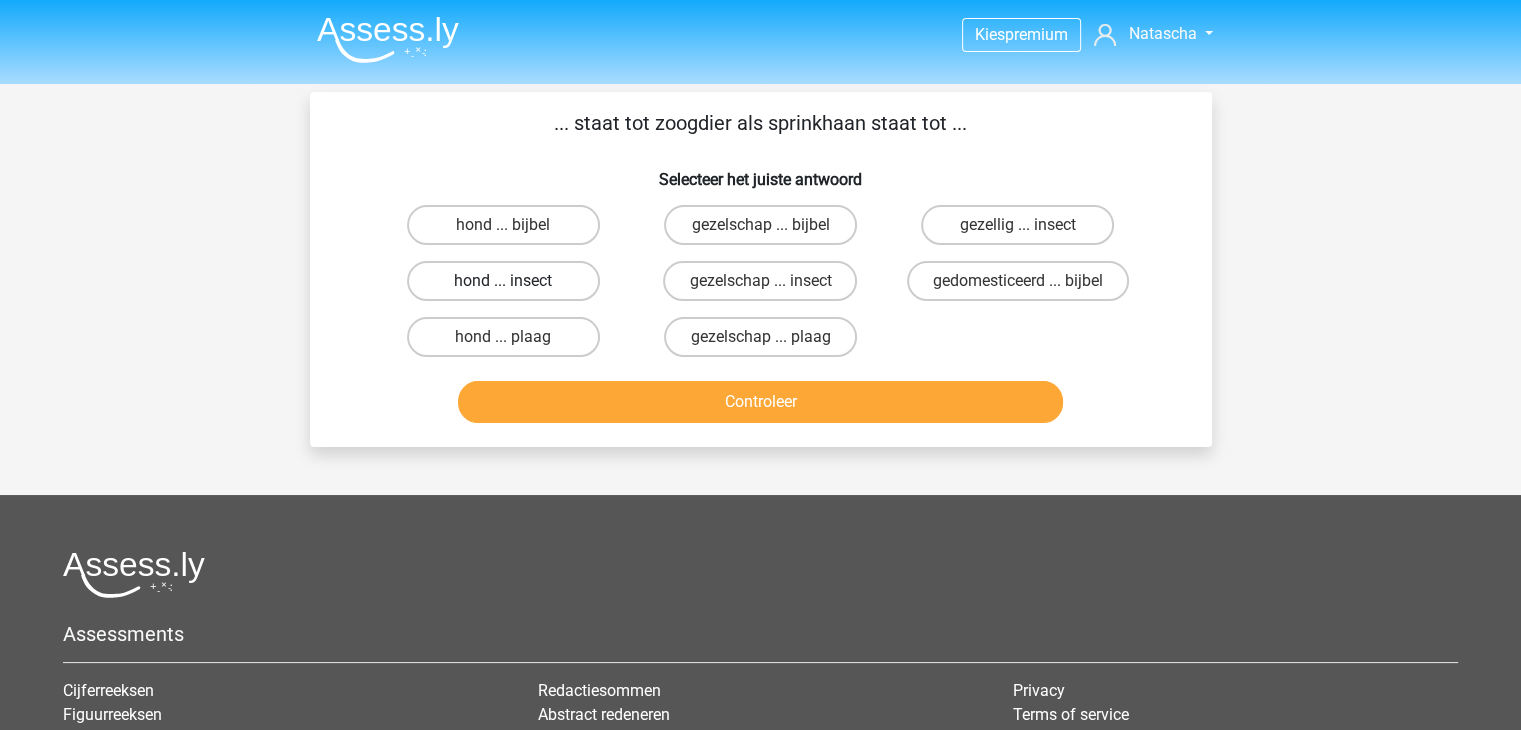 click on "hond ... insect" at bounding box center [503, 281] 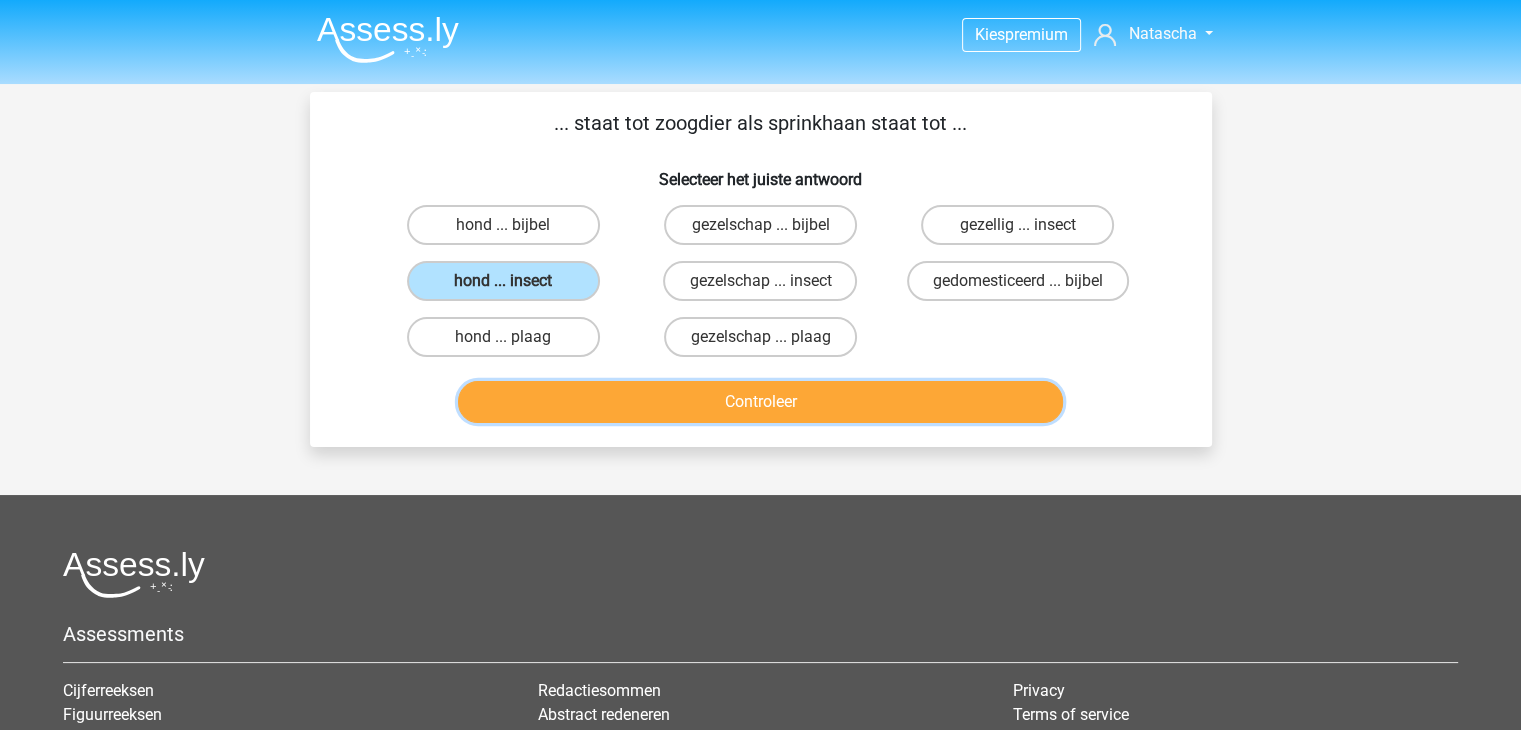 click on "Controleer" at bounding box center [760, 402] 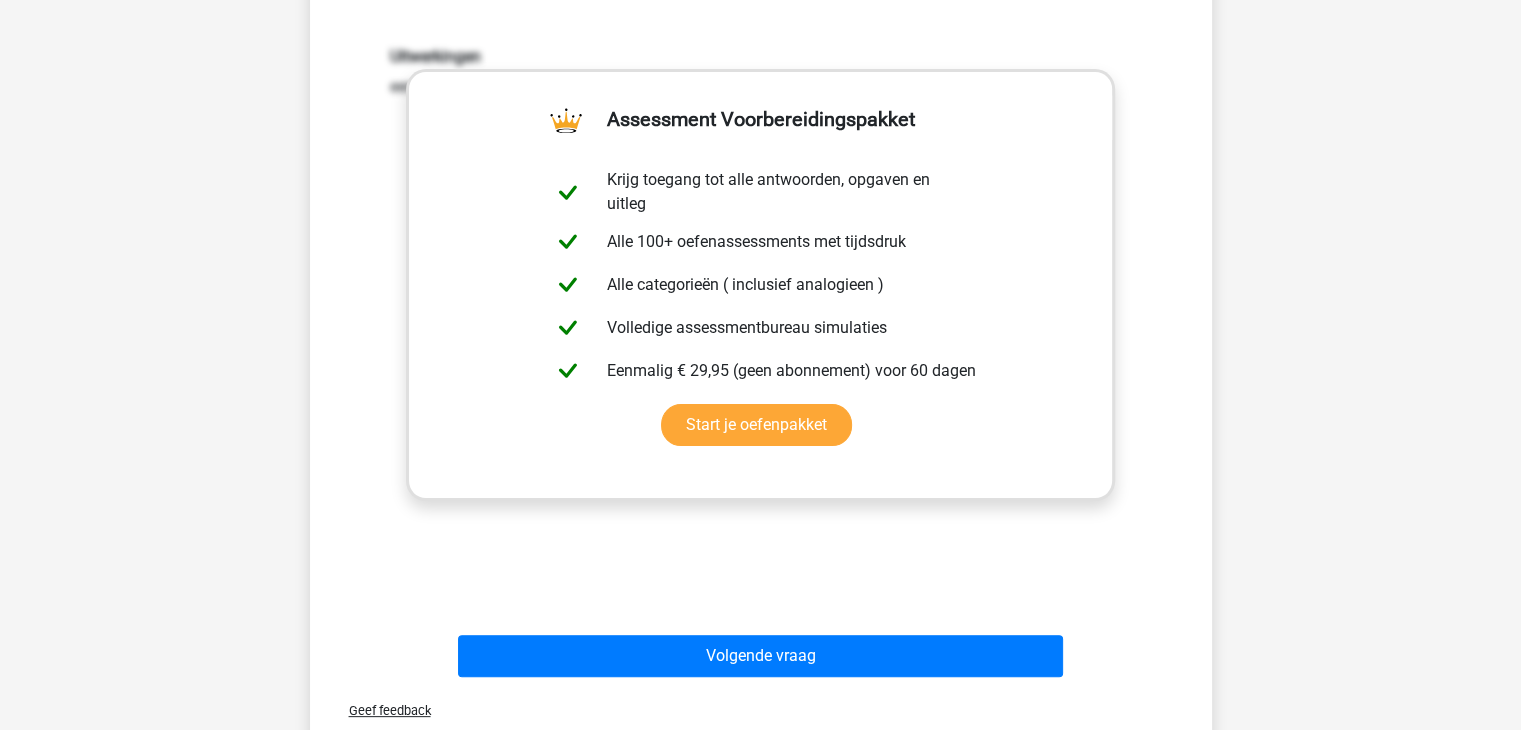 scroll, scrollTop: 396, scrollLeft: 0, axis: vertical 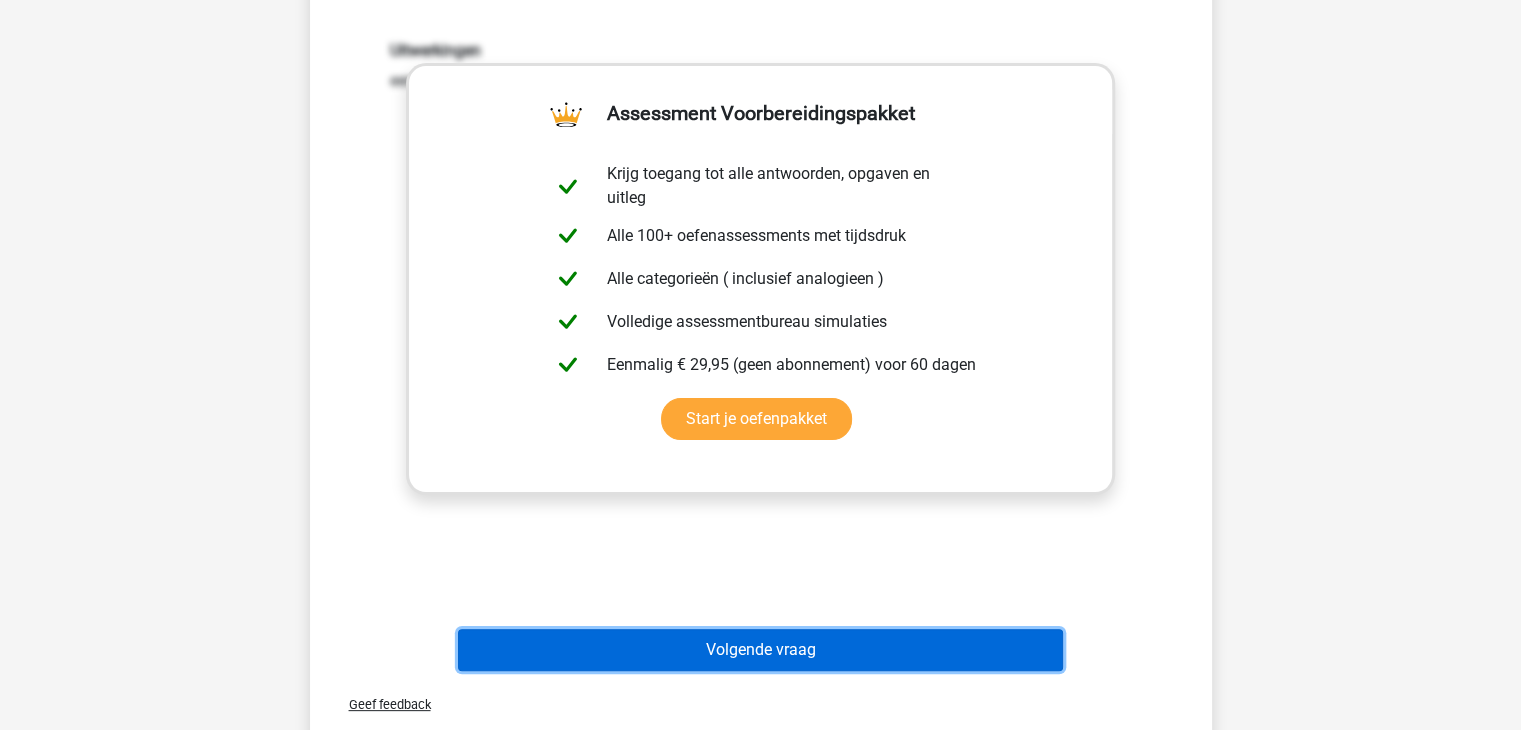 click on "Volgende vraag" at bounding box center (760, 650) 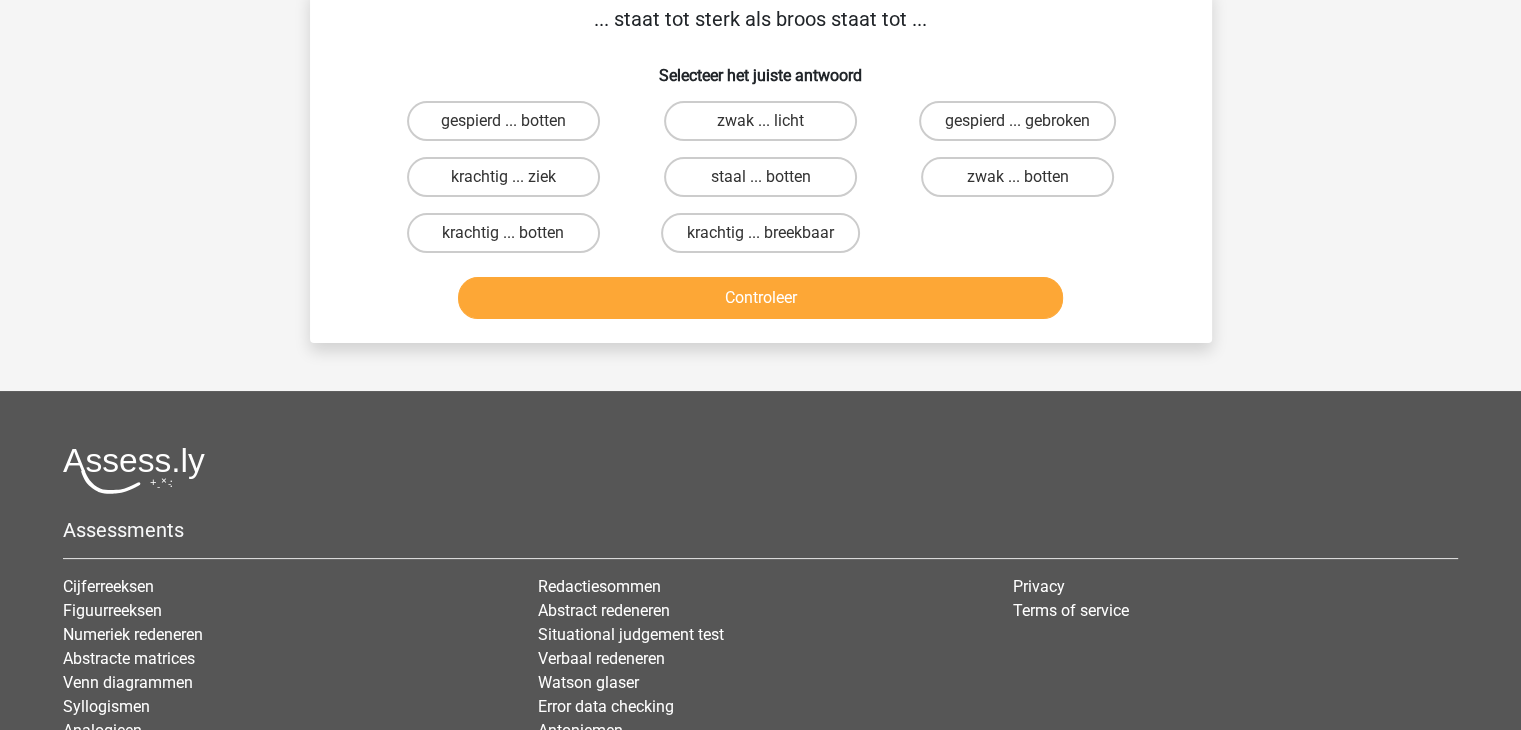 scroll, scrollTop: 92, scrollLeft: 0, axis: vertical 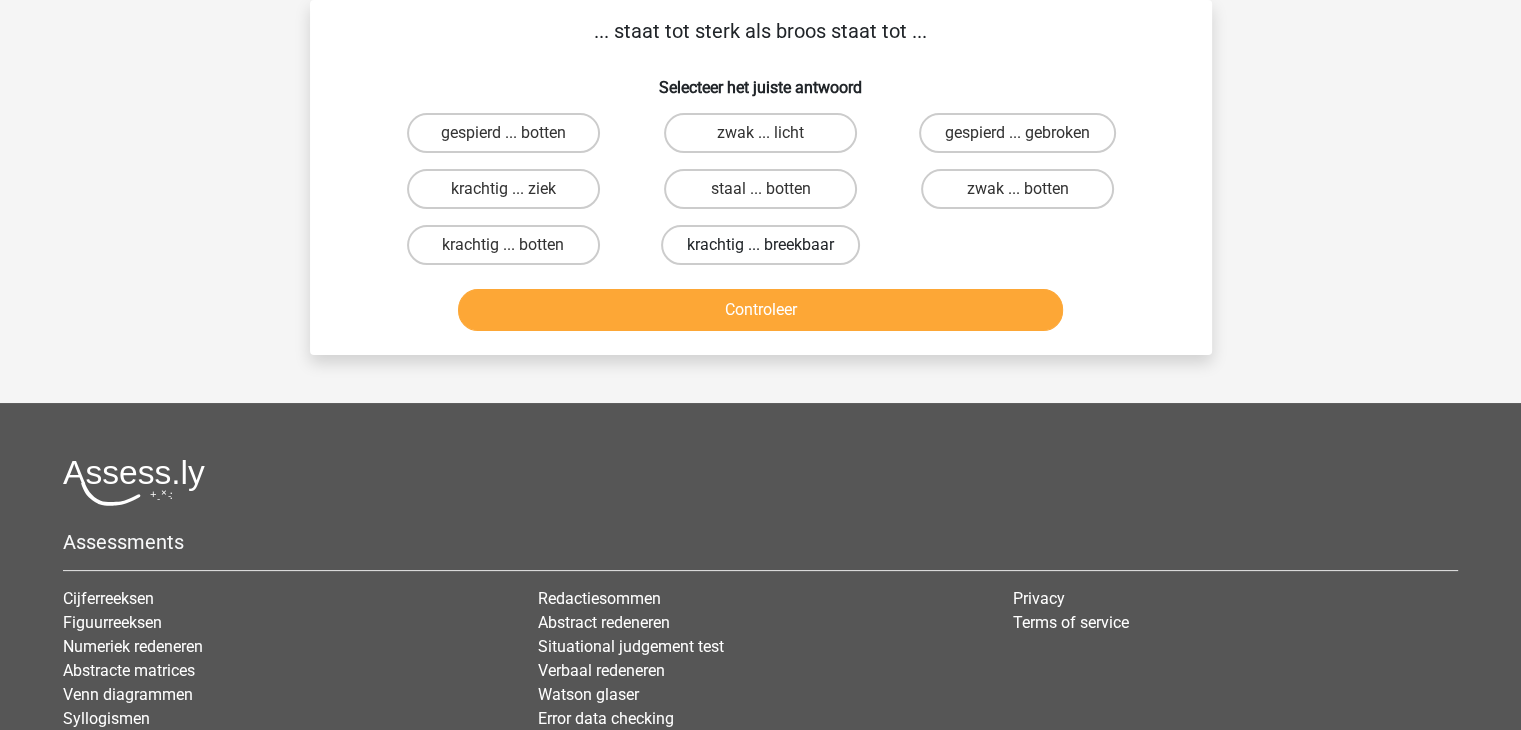 click on "krachtig ... breekbaar" at bounding box center (760, 245) 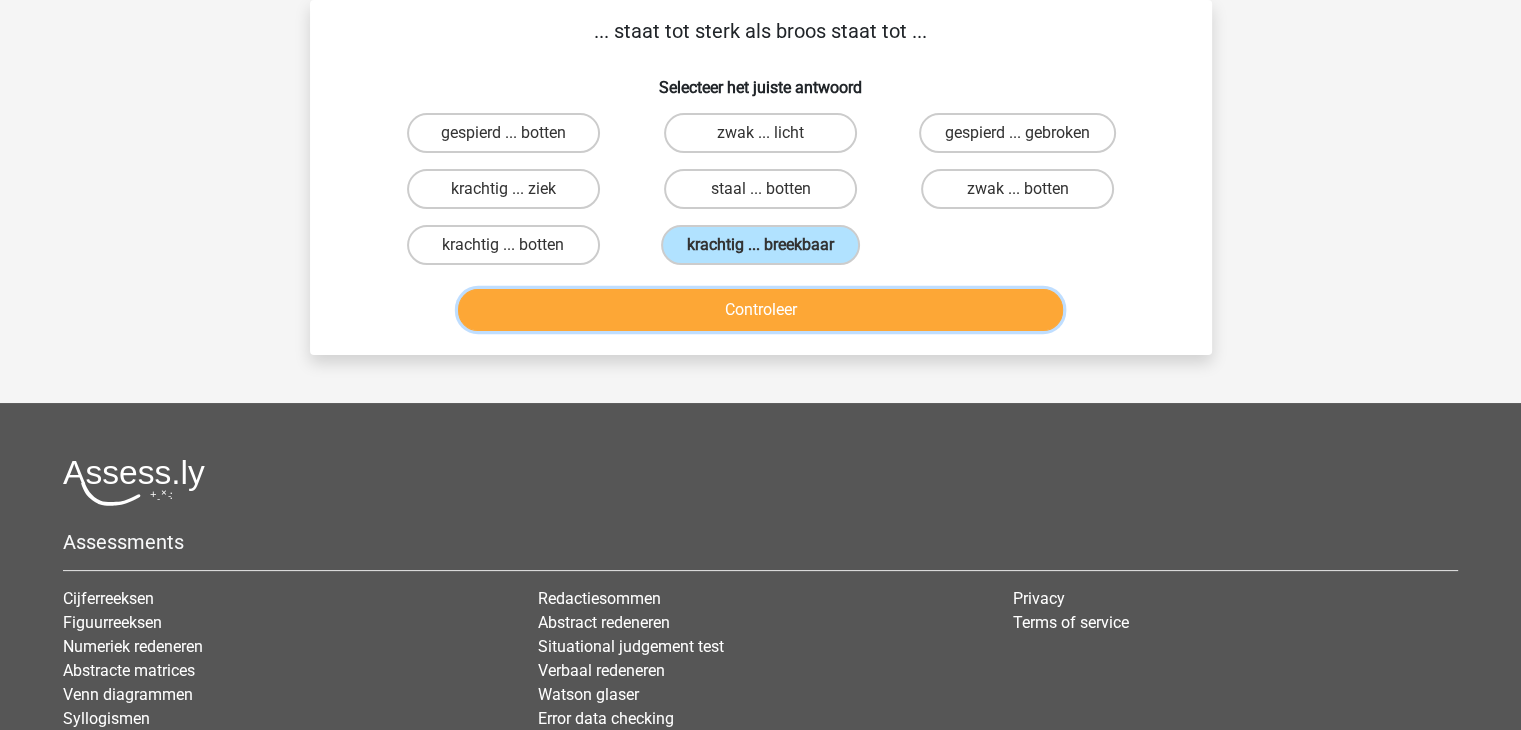 click on "Controleer" at bounding box center [760, 310] 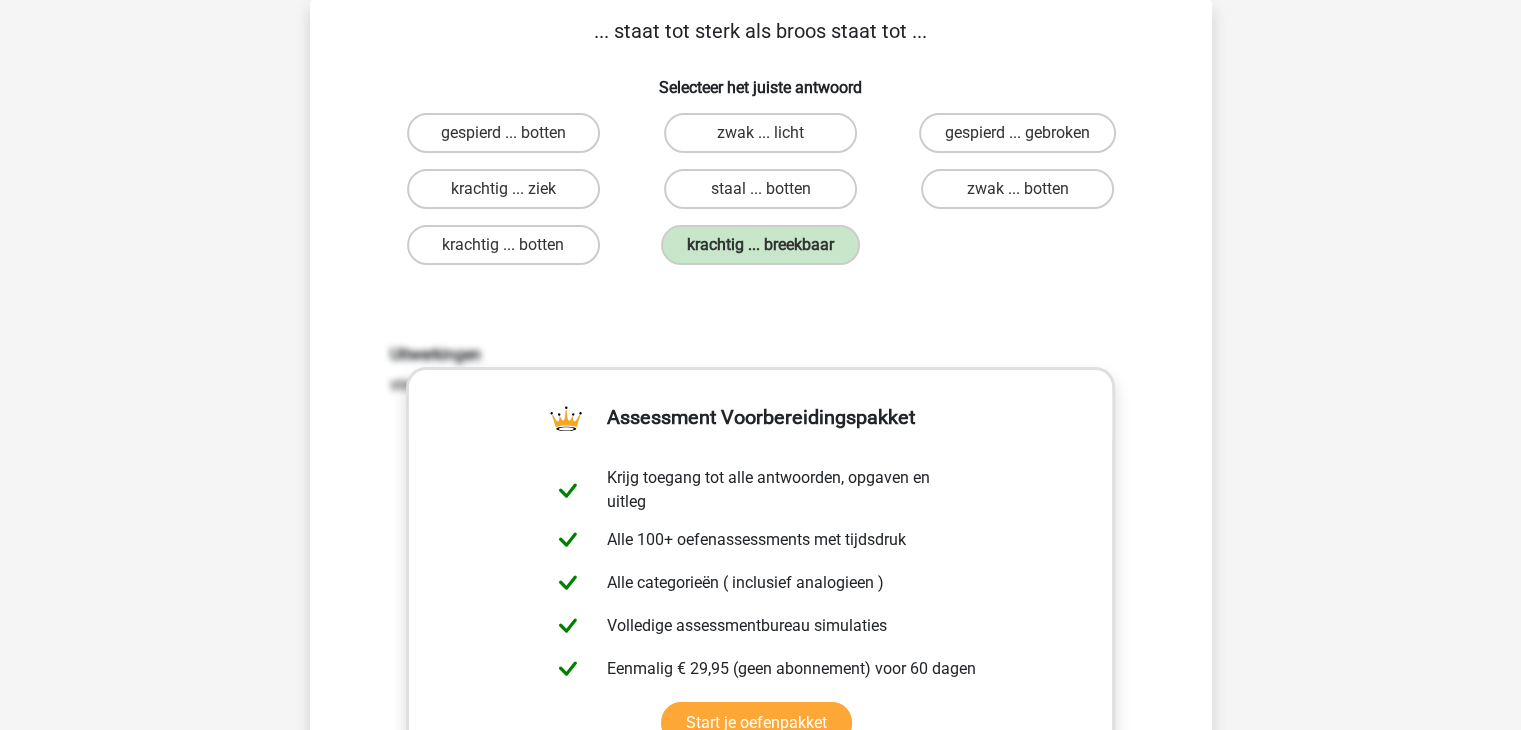 drag, startPoint x: 1496, startPoint y: 252, endPoint x: 1535, endPoint y: 245, distance: 39.623226 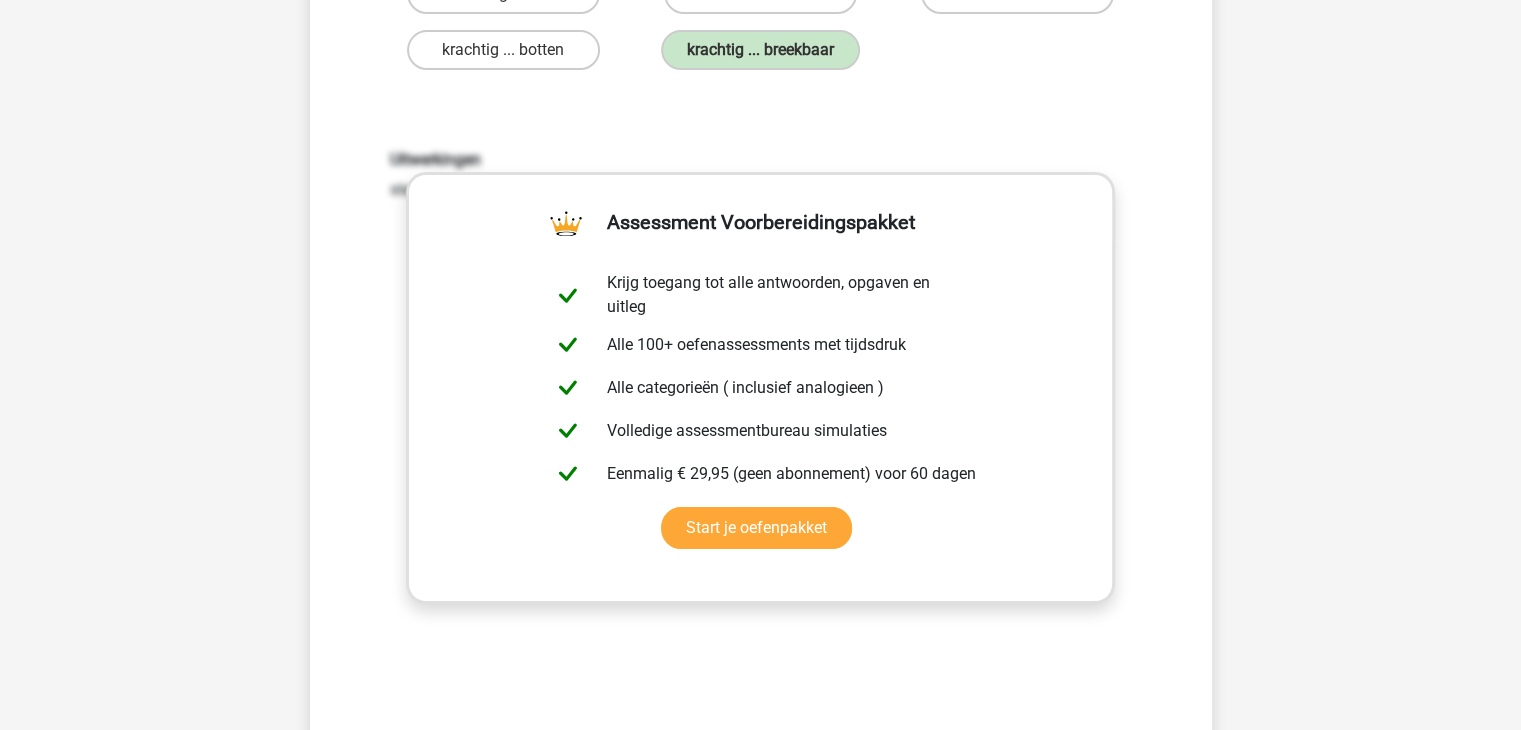scroll, scrollTop: 406, scrollLeft: 0, axis: vertical 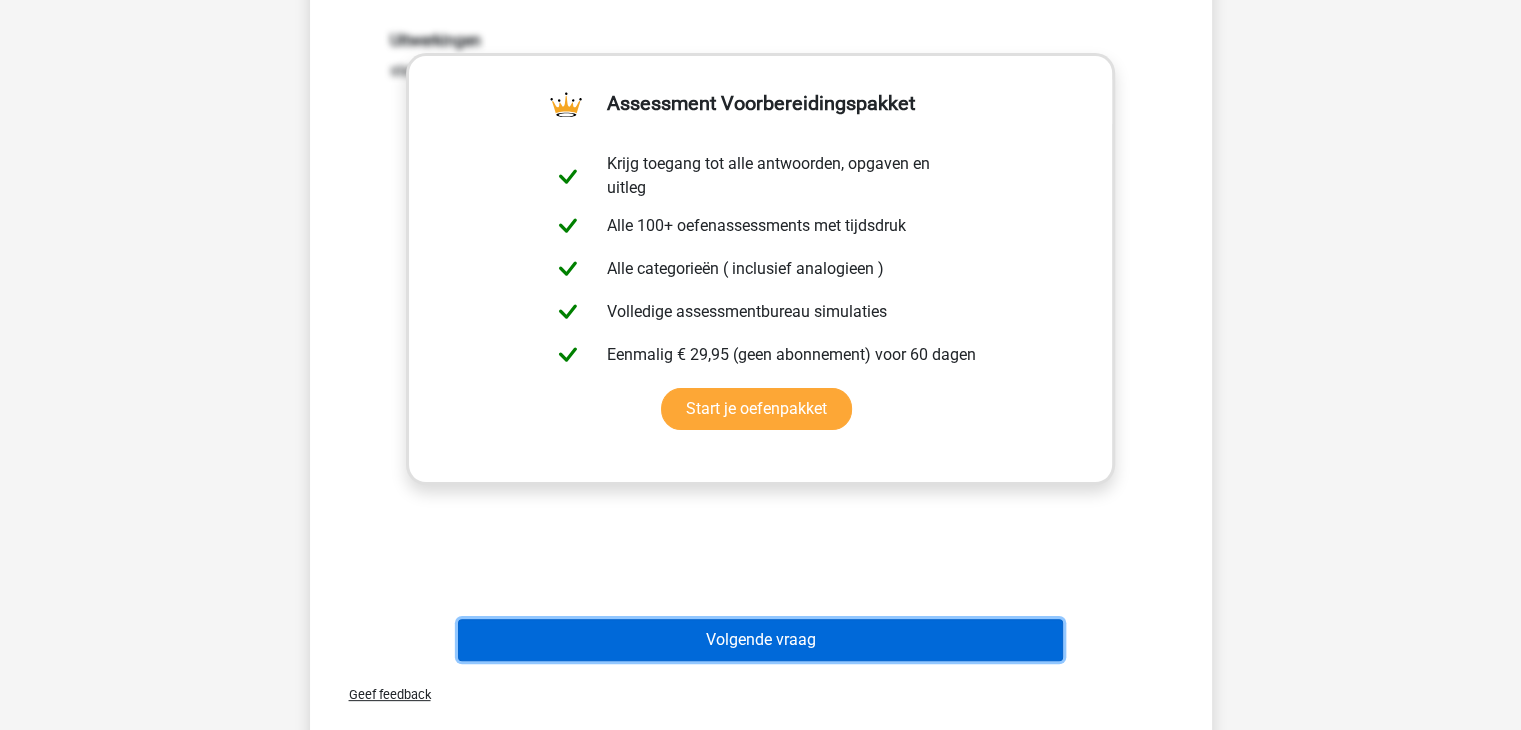 click on "Volgende vraag" at bounding box center [760, 640] 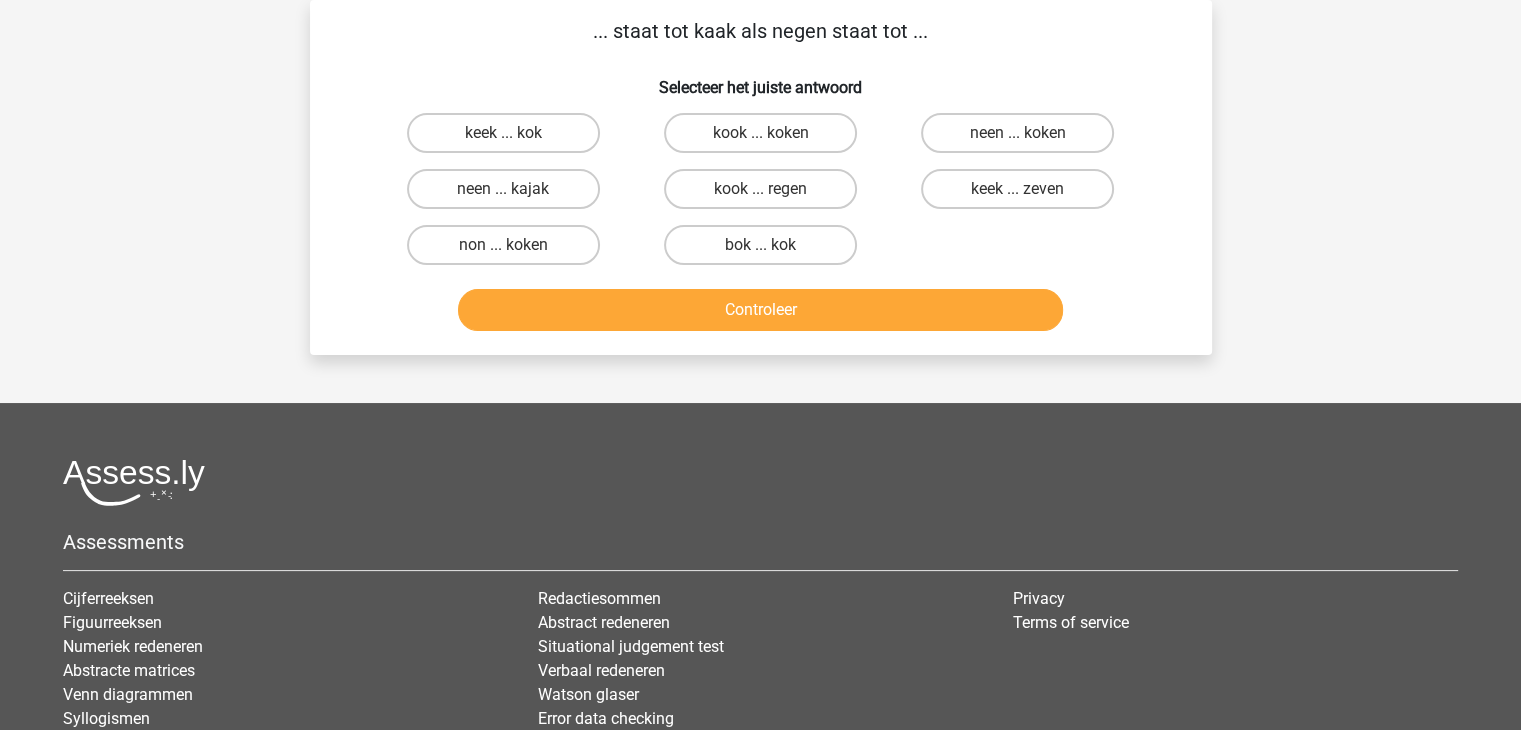 scroll, scrollTop: 92, scrollLeft: 0, axis: vertical 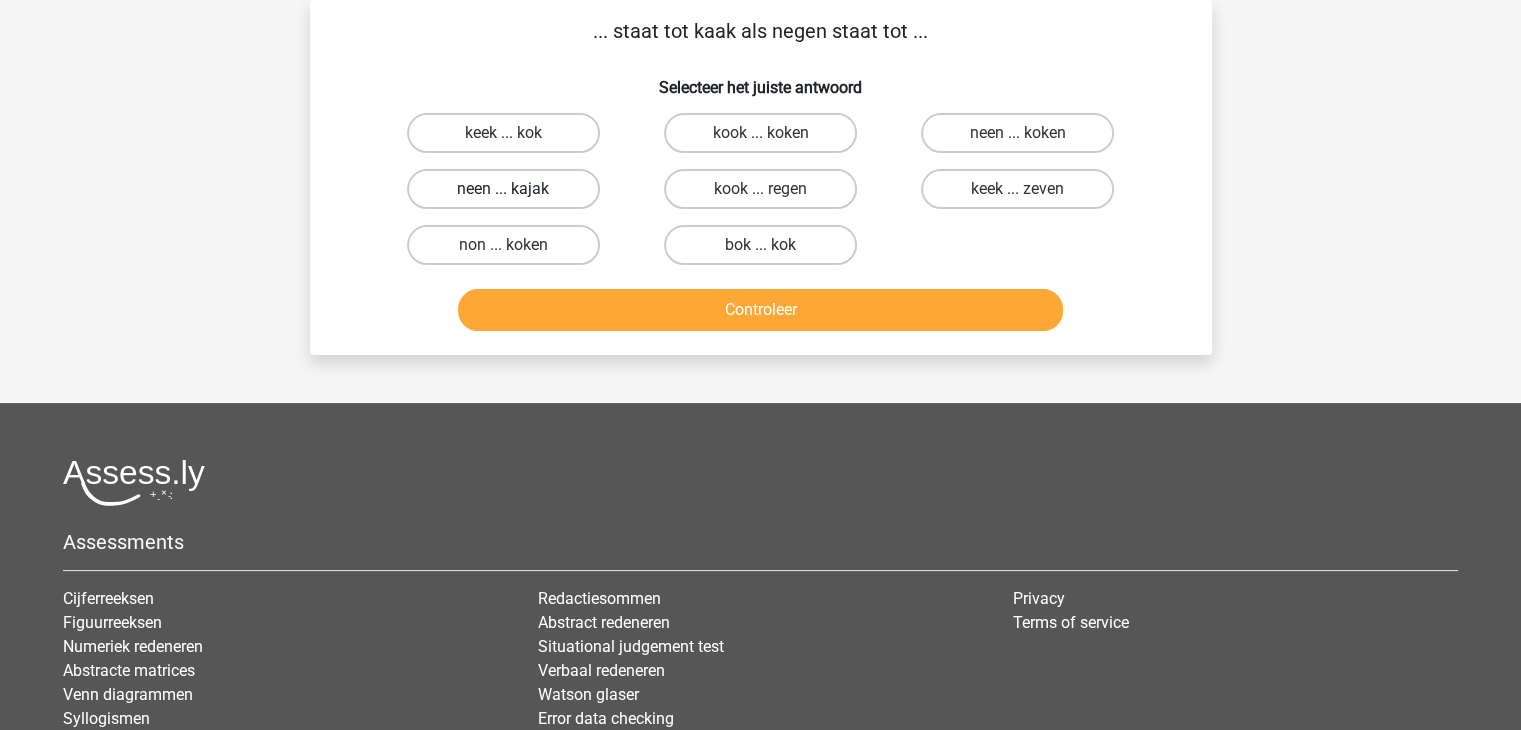 click on "neen ... kajak" at bounding box center (503, 189) 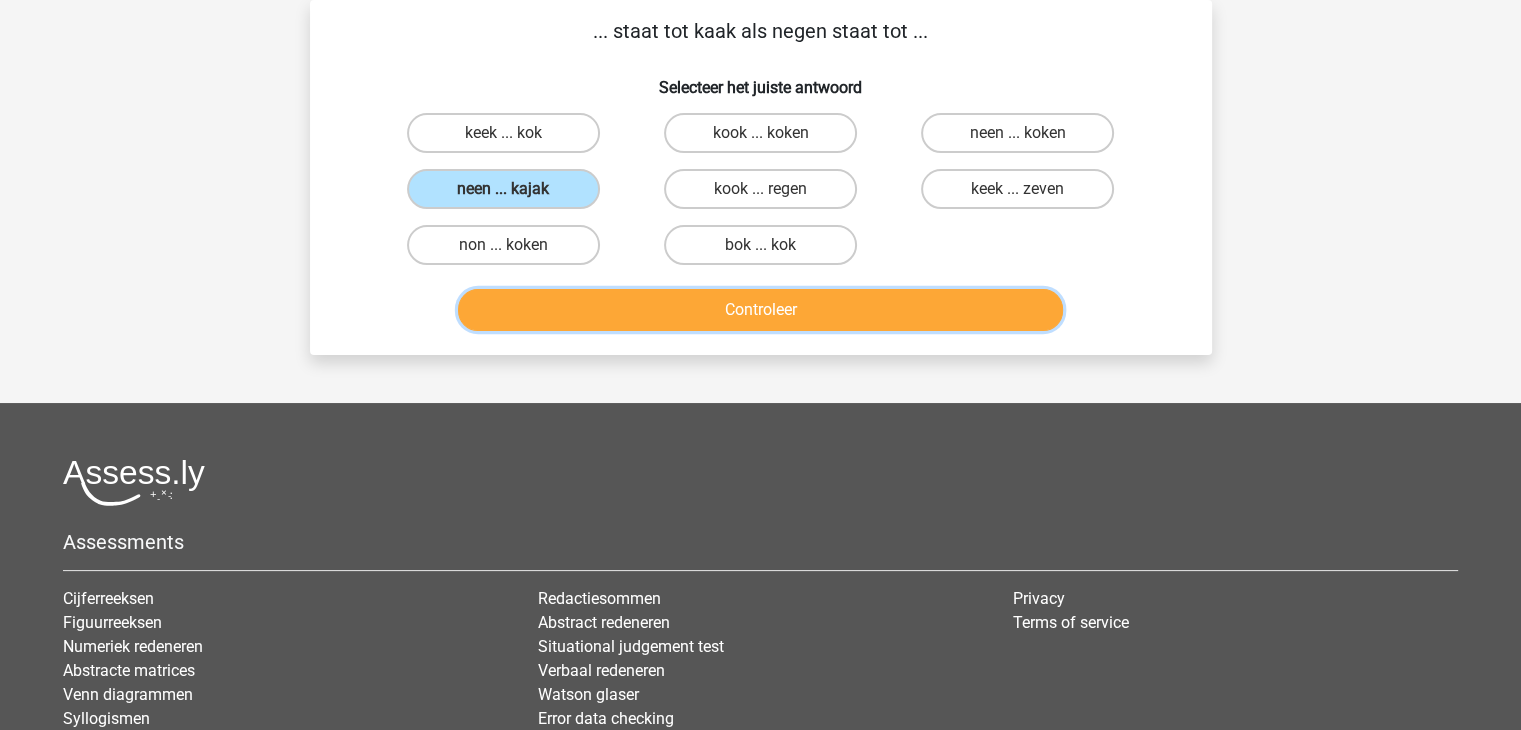 click on "Controleer" at bounding box center [760, 310] 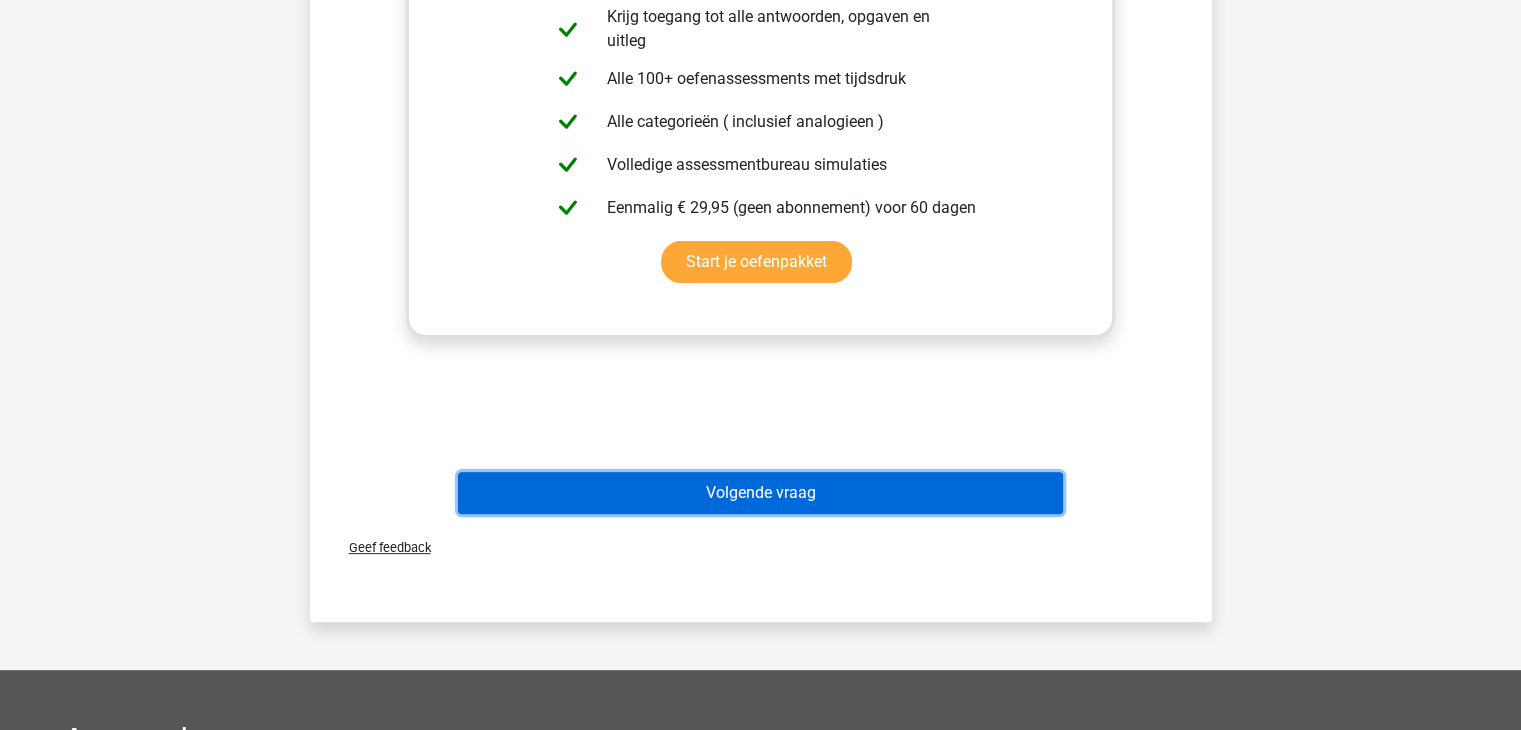 click on "Volgende vraag" at bounding box center (760, 493) 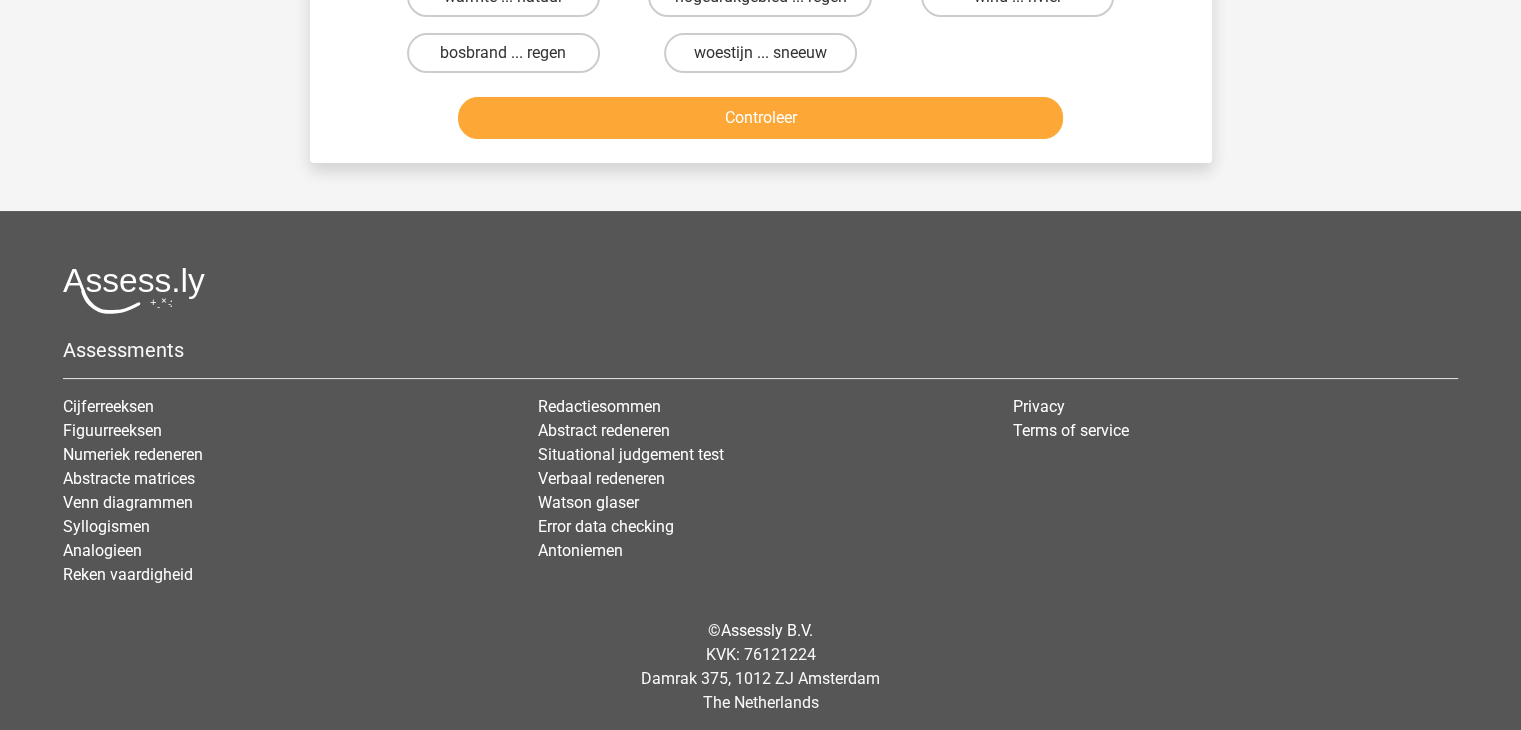 scroll, scrollTop: 92, scrollLeft: 0, axis: vertical 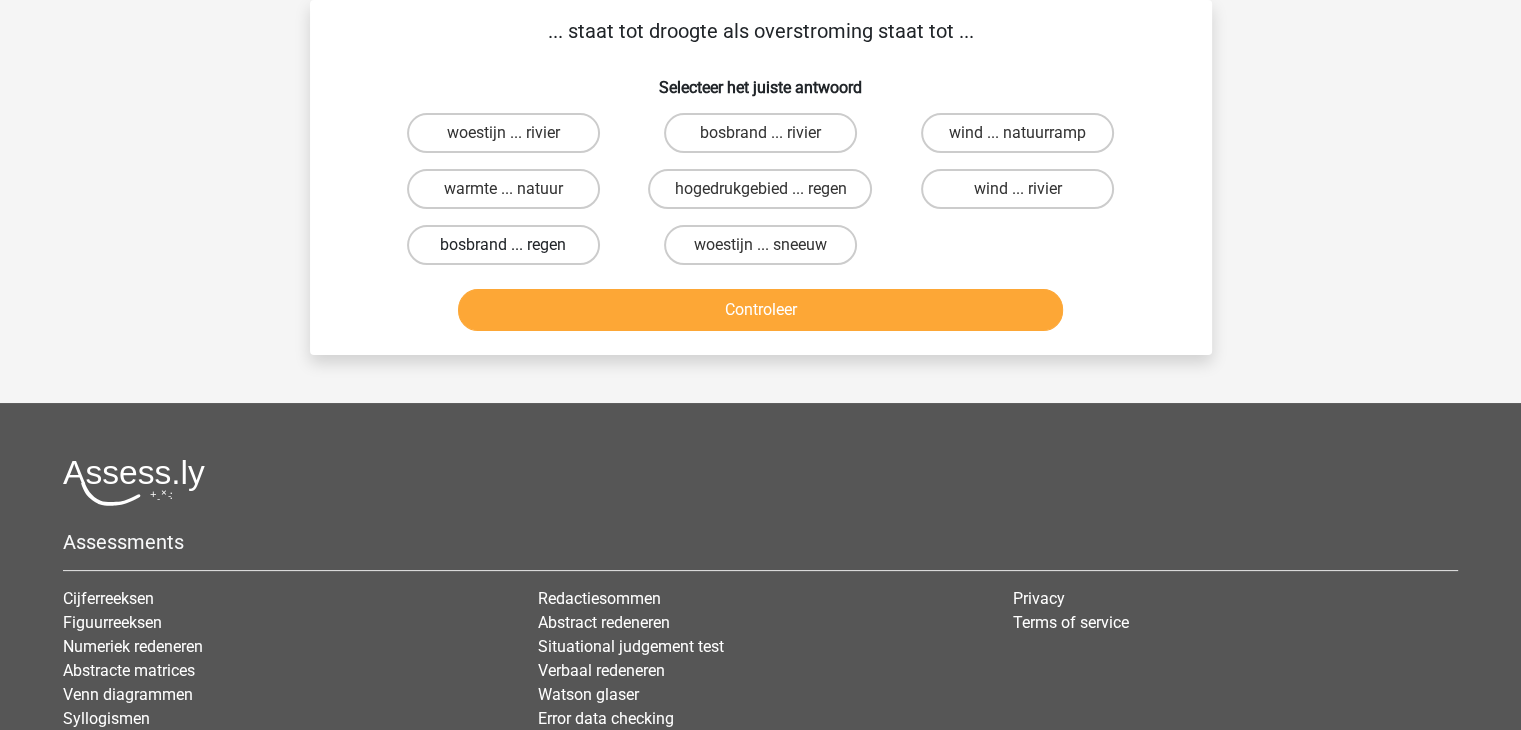 click on "bosbrand ... regen" at bounding box center (503, 245) 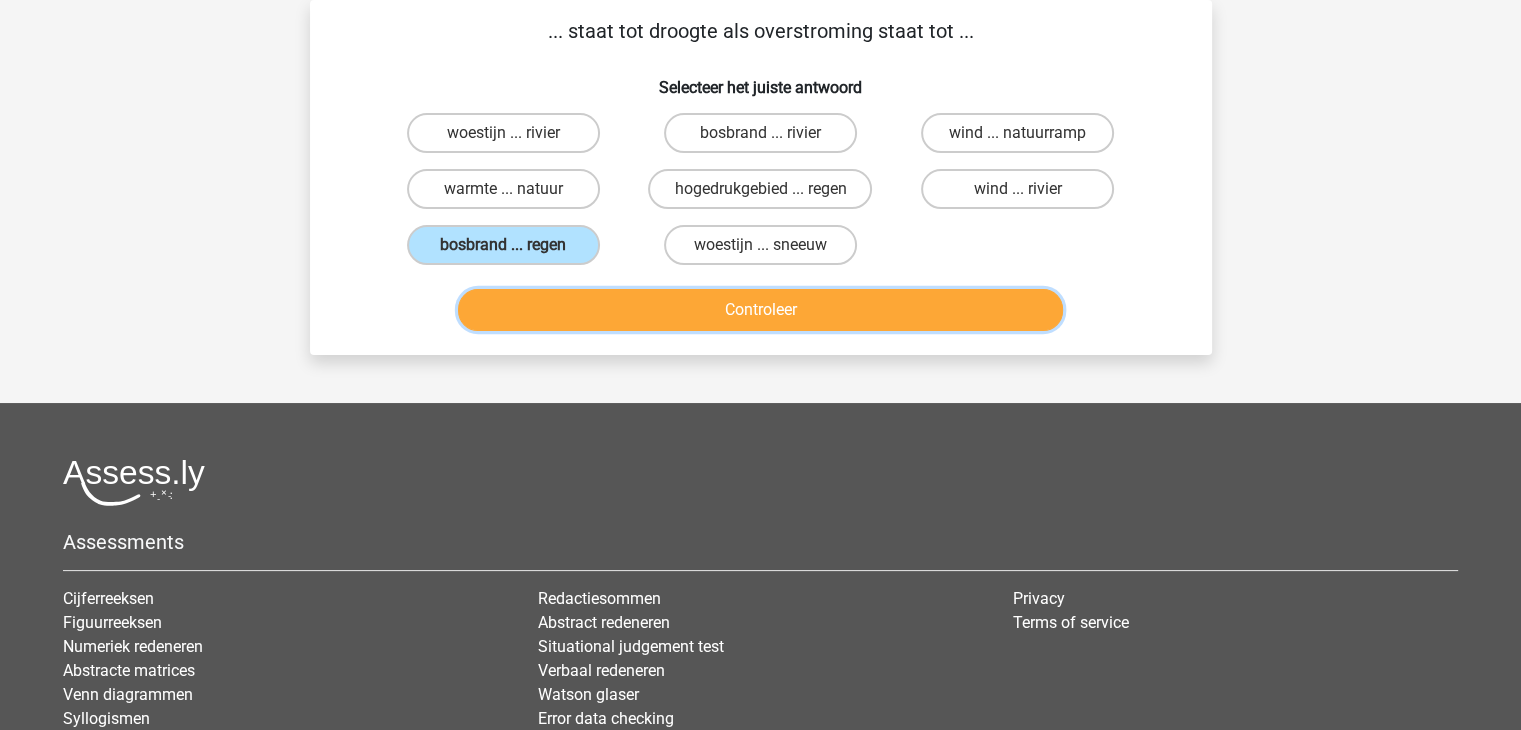 click on "Controleer" at bounding box center [760, 310] 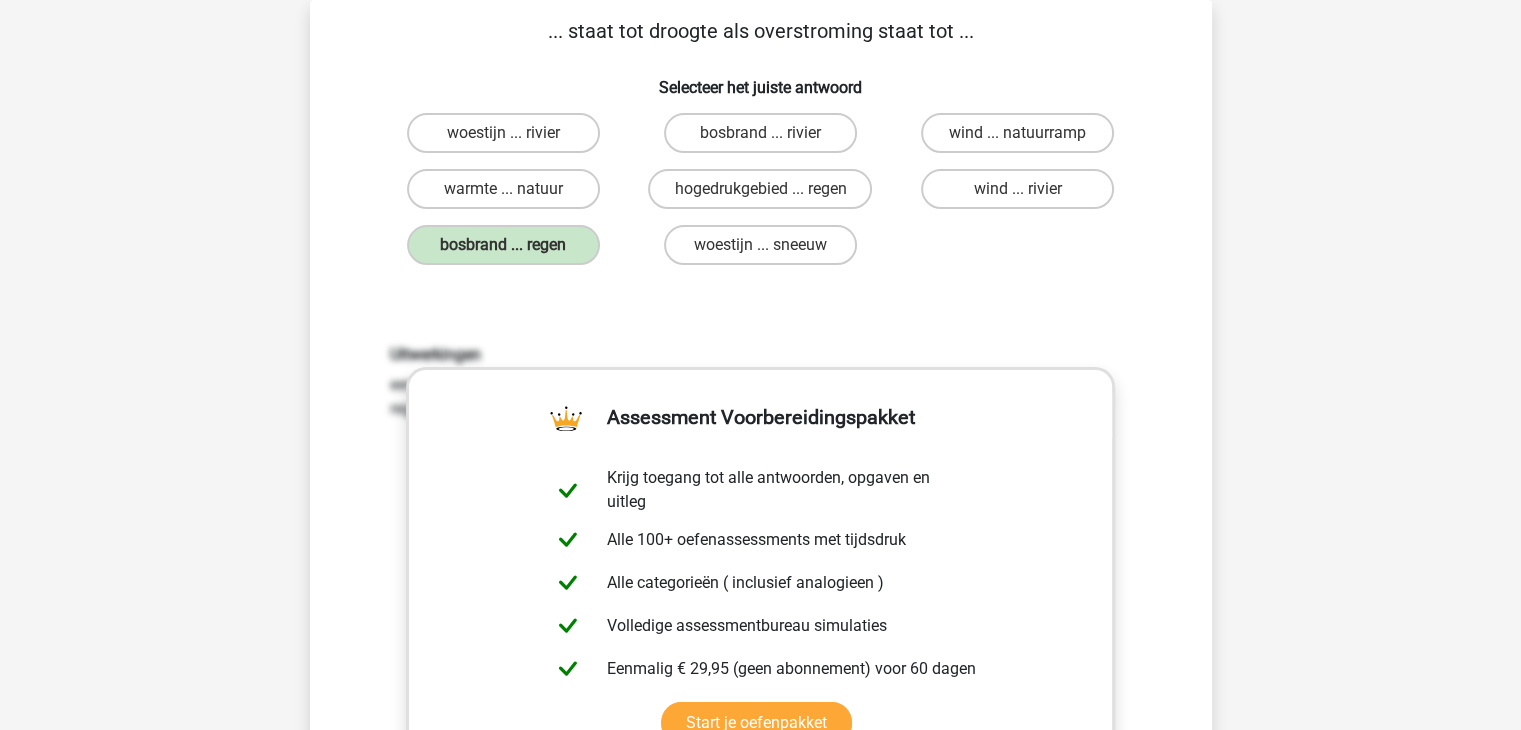 scroll, scrollTop: 356, scrollLeft: 0, axis: vertical 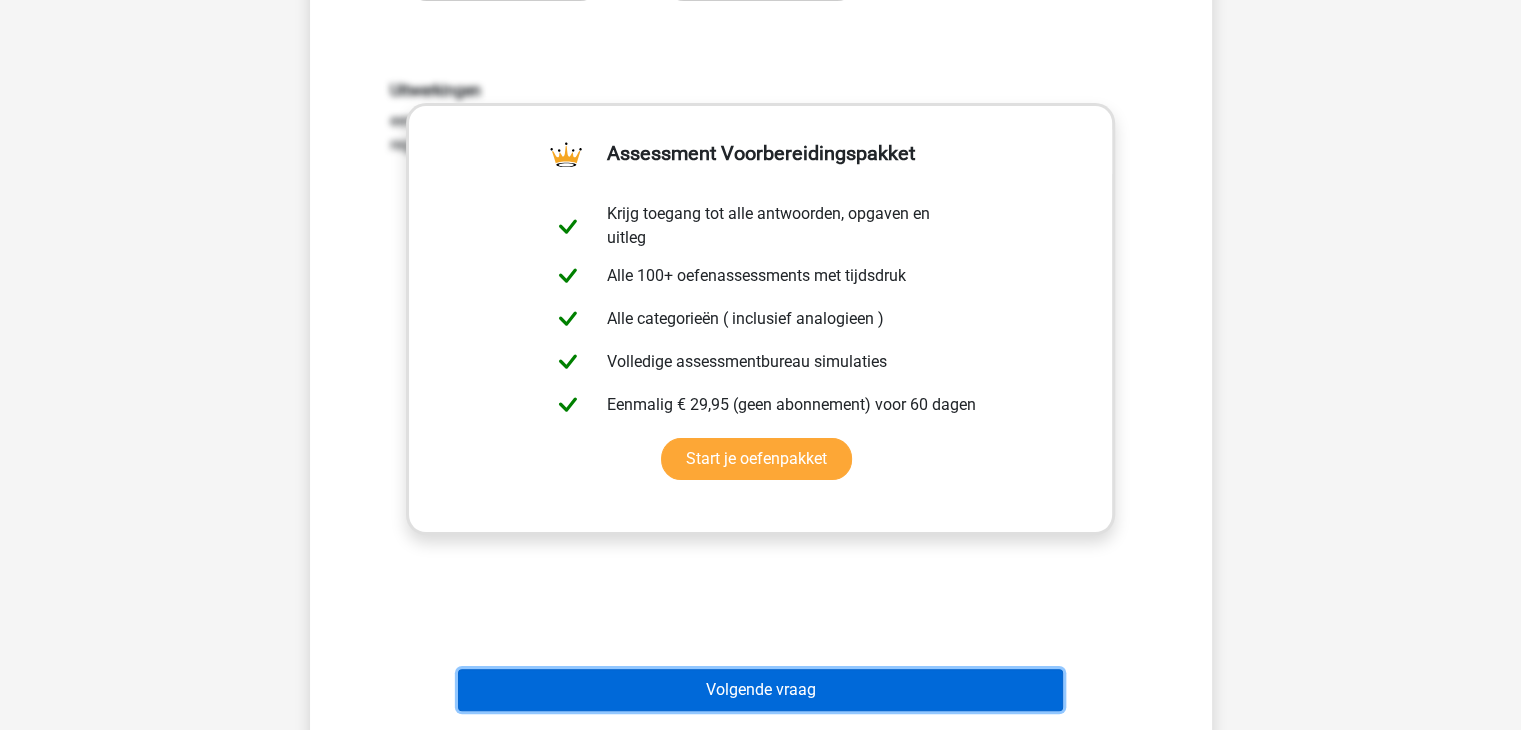click on "Volgende vraag" at bounding box center [760, 690] 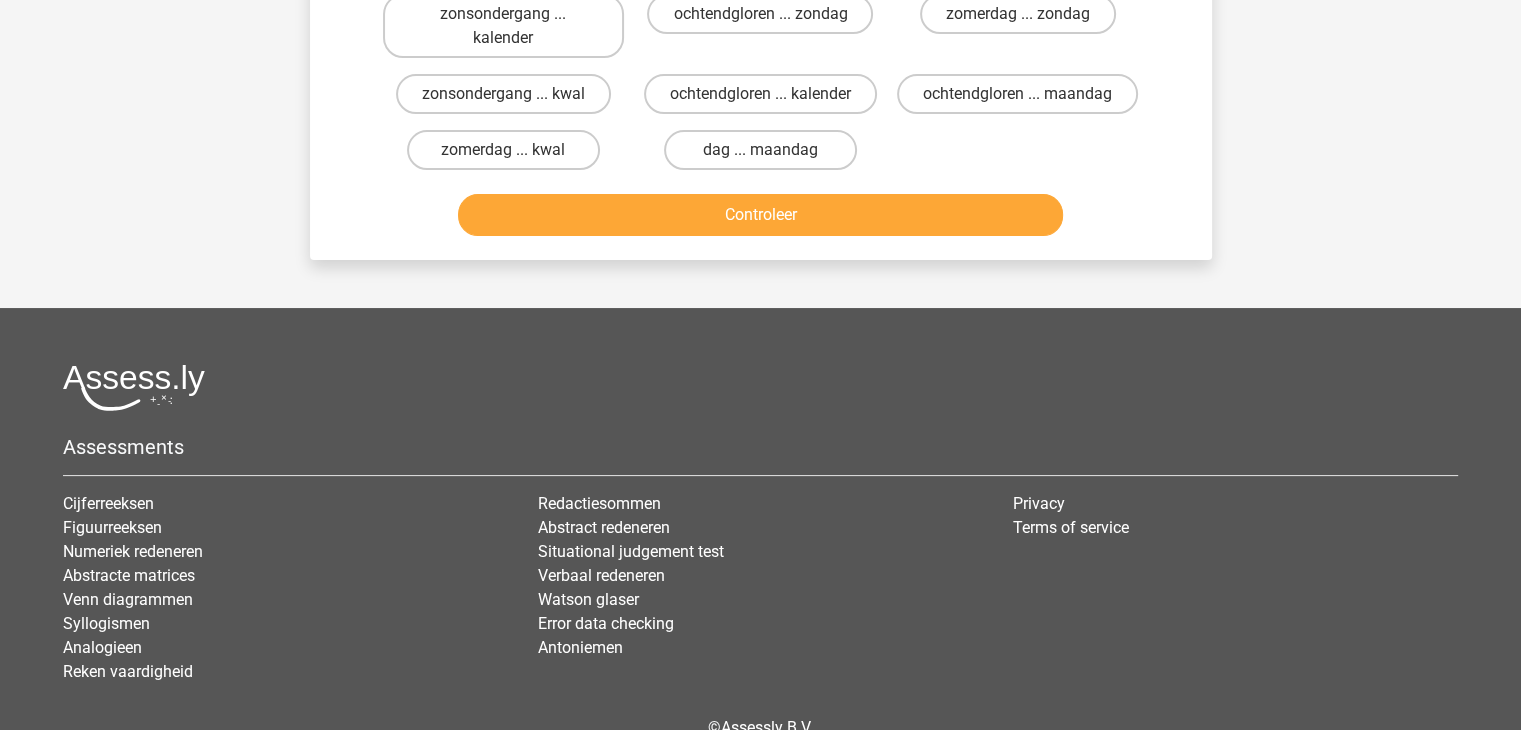 scroll, scrollTop: 92, scrollLeft: 0, axis: vertical 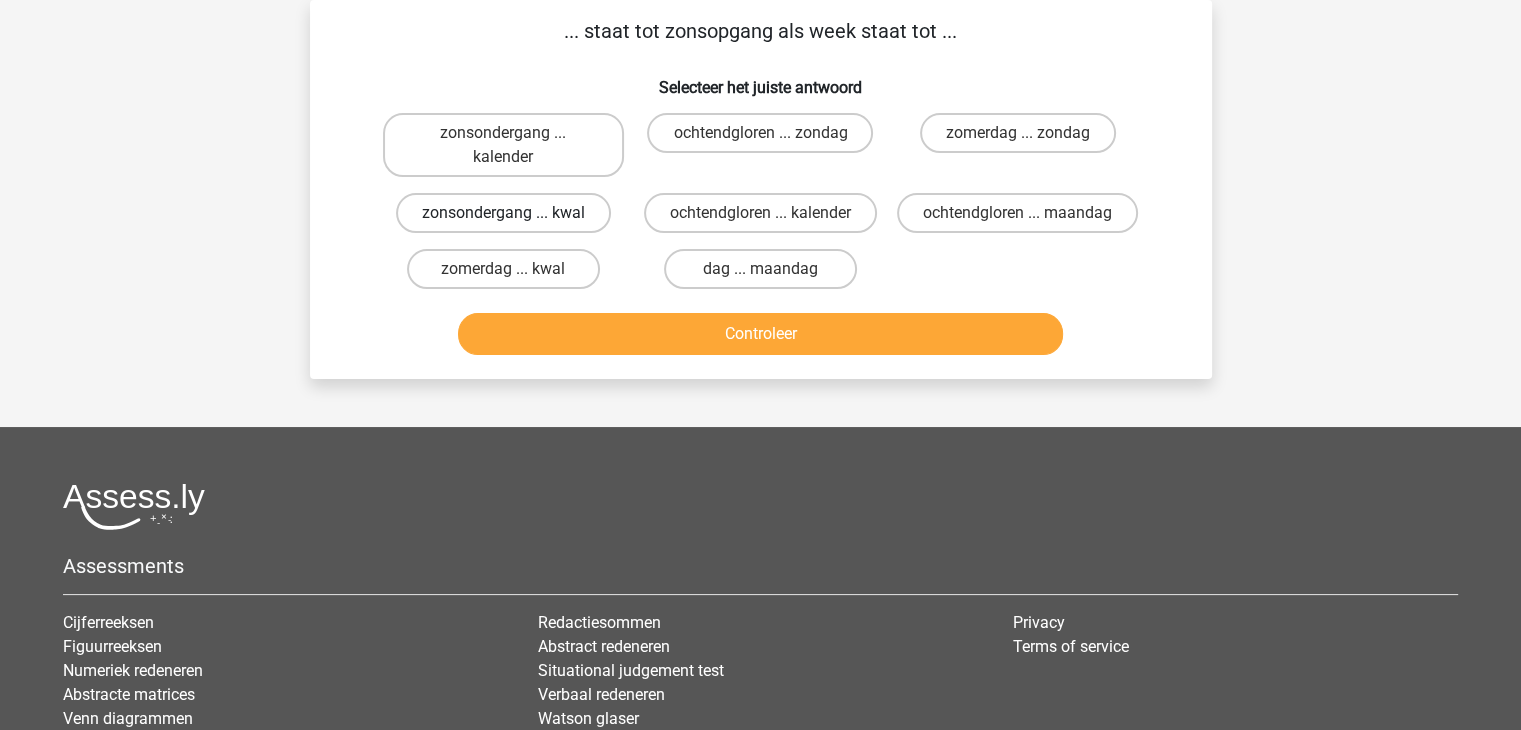 click on "zonsondergang ... kwal" at bounding box center [503, 213] 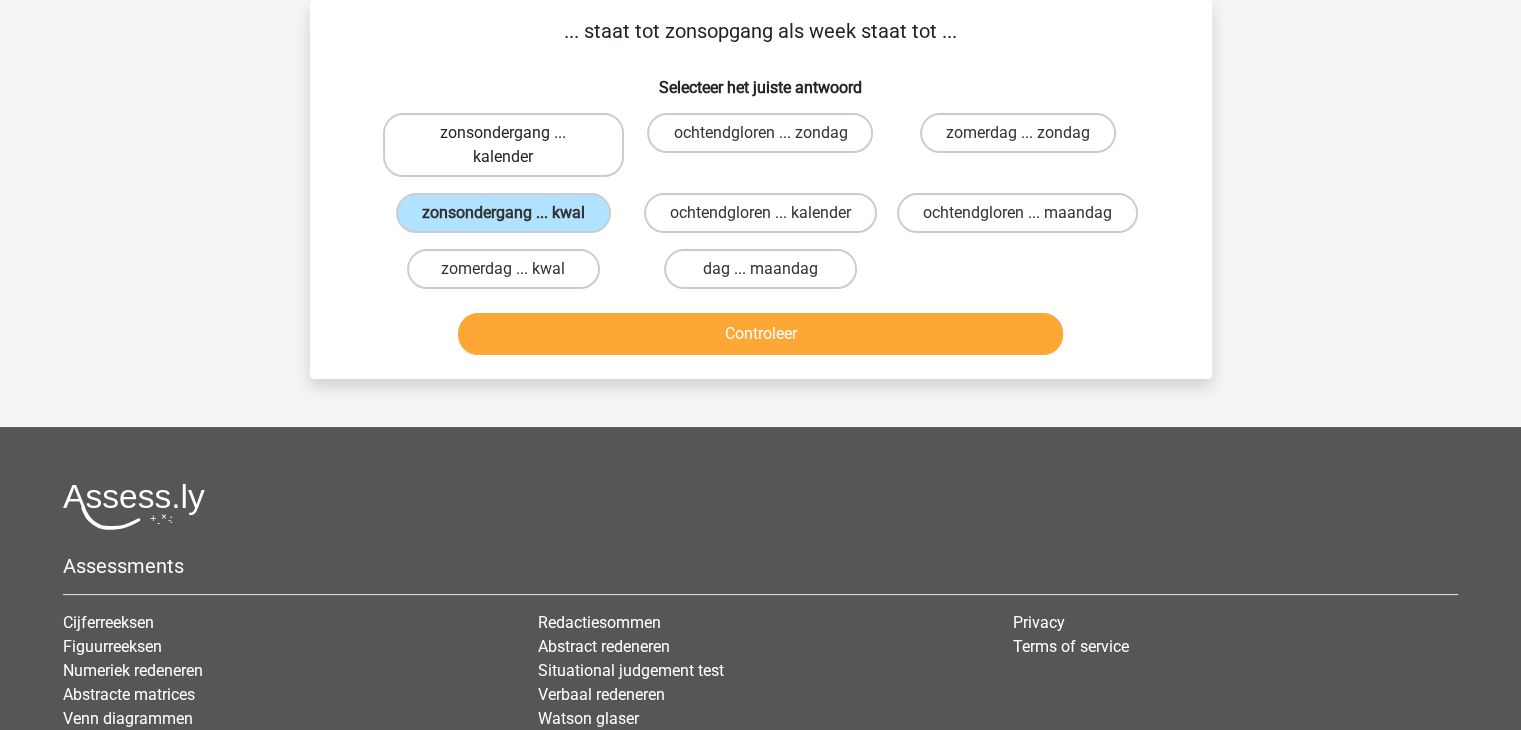 click on "zonsondergang ... kalender" at bounding box center [503, 145] 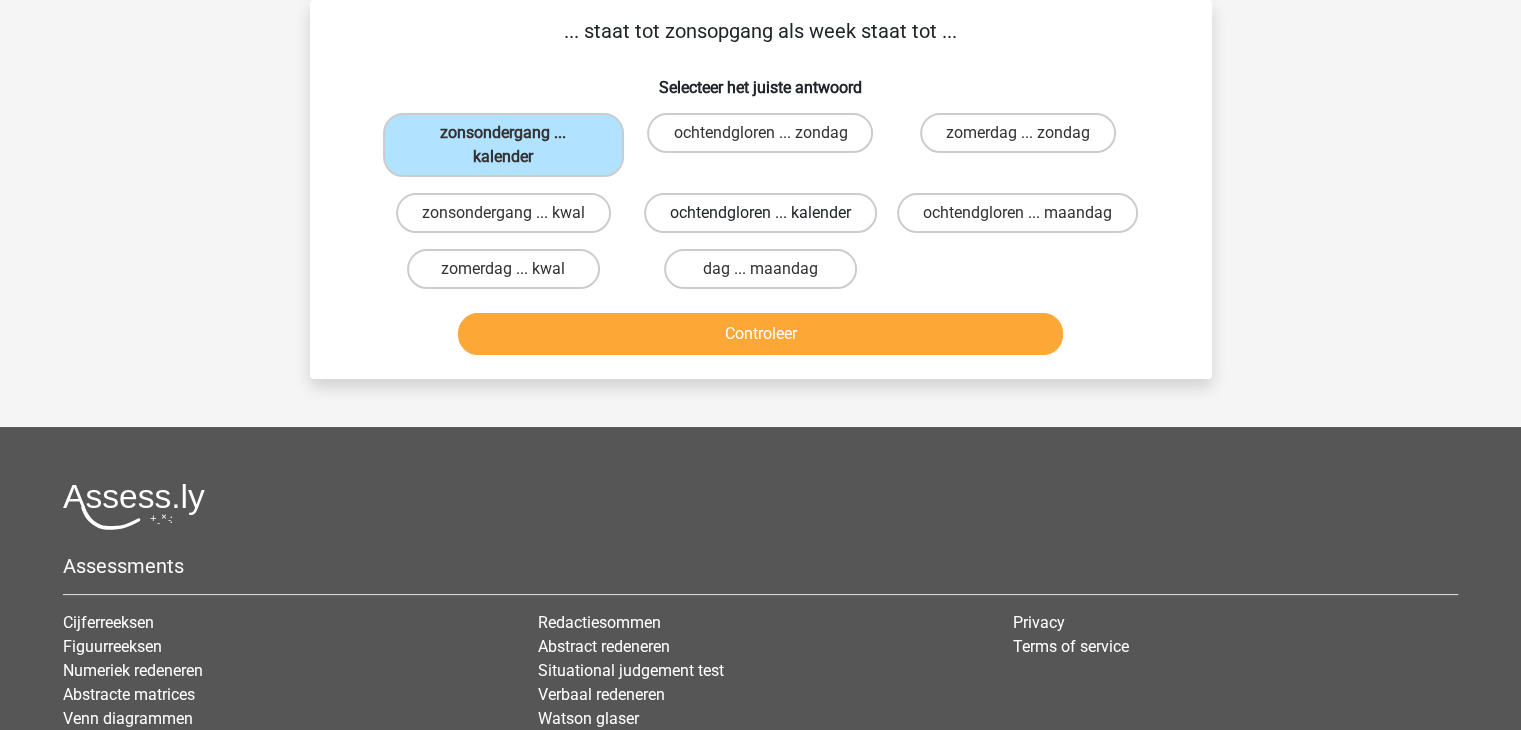 click on "ochtendgloren ... kalender" at bounding box center [760, 213] 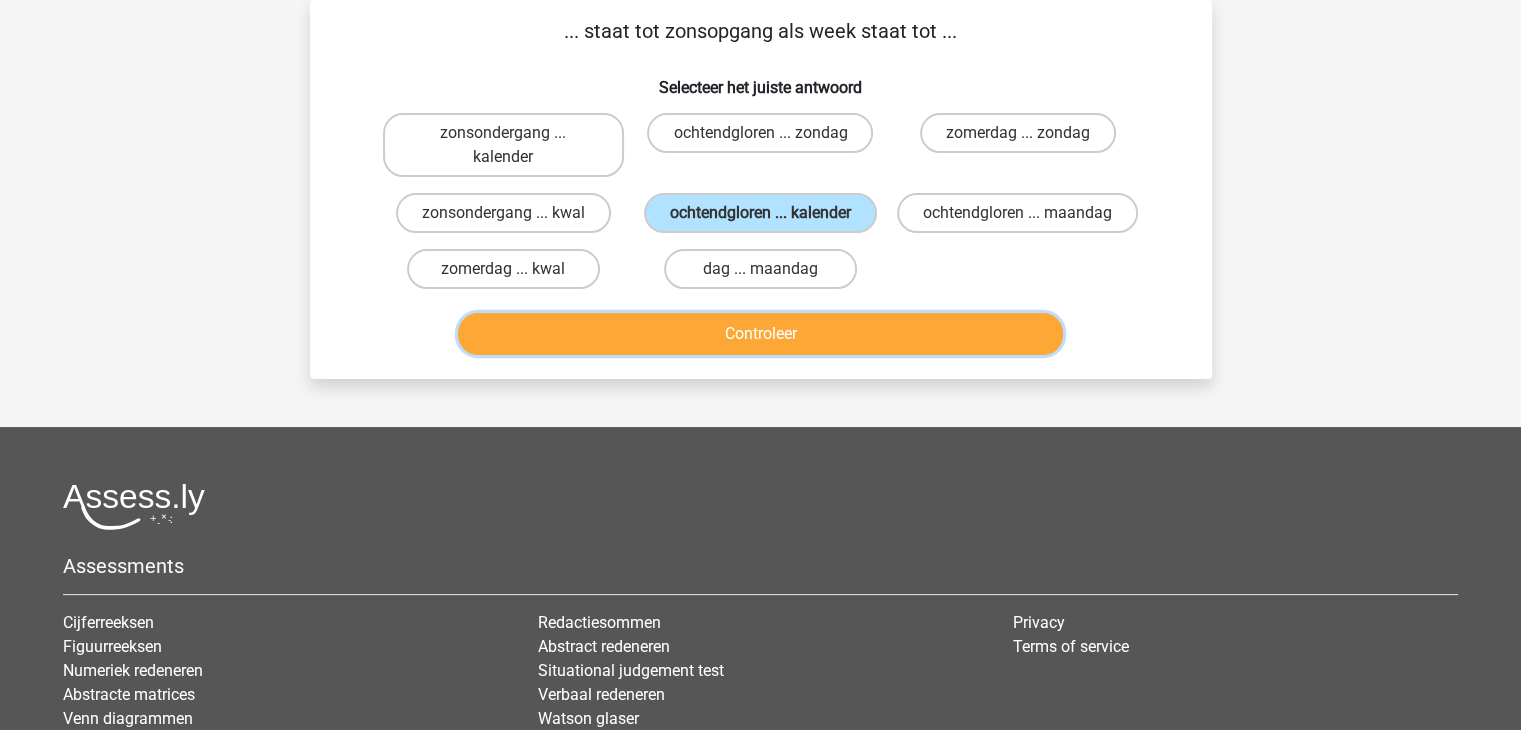 click on "Controleer" at bounding box center [760, 334] 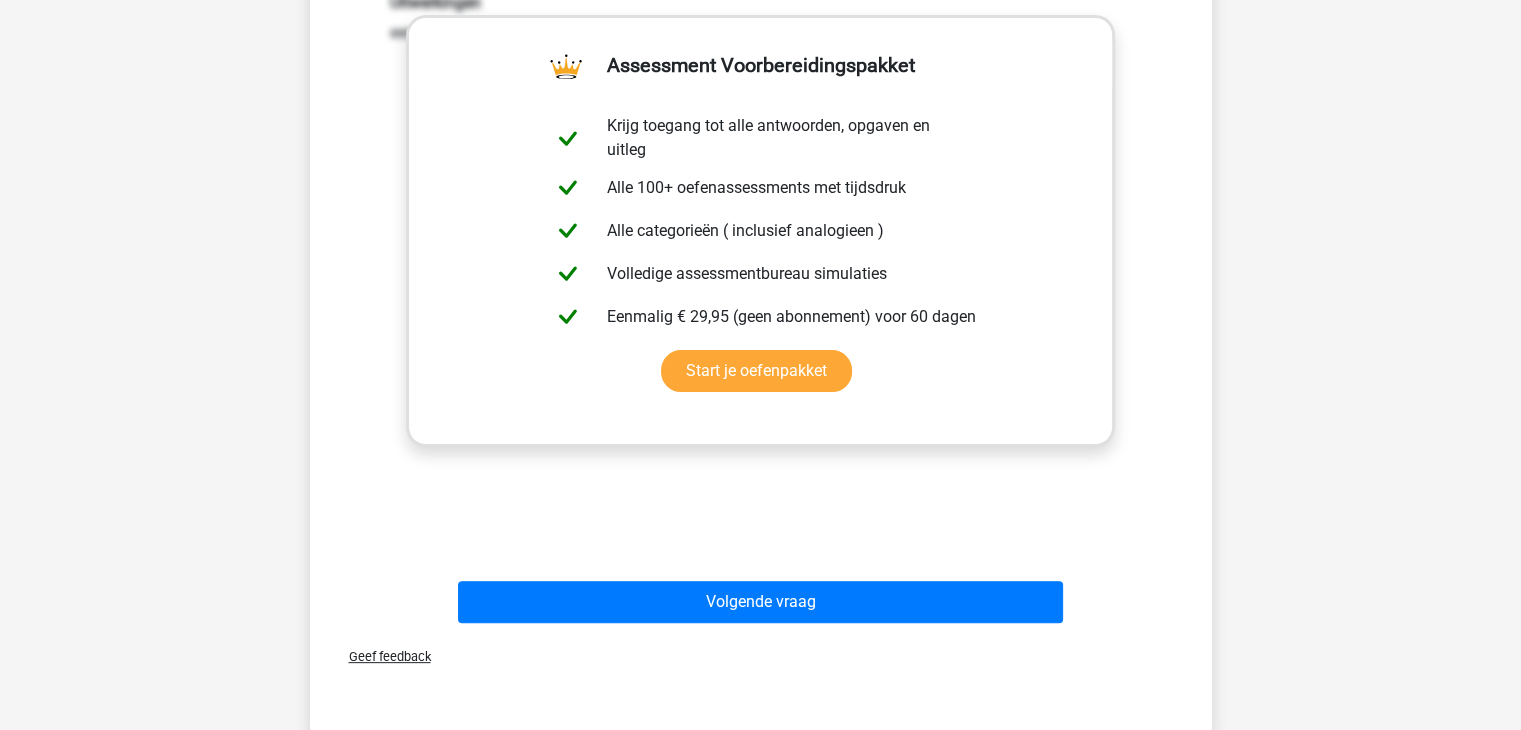 scroll, scrollTop: 48, scrollLeft: 0, axis: vertical 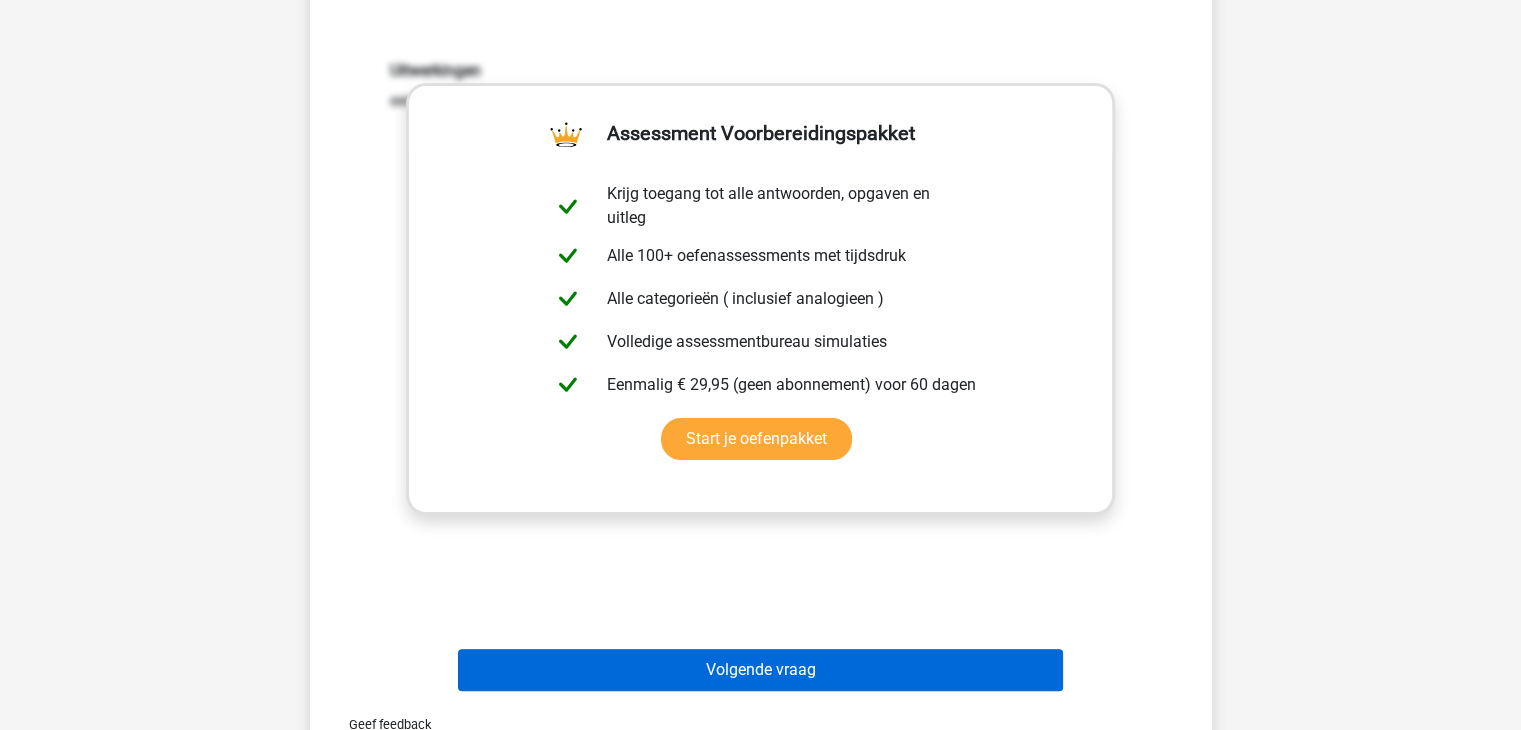 drag, startPoint x: 787, startPoint y: 693, endPoint x: 838, endPoint y: 670, distance: 55.946404 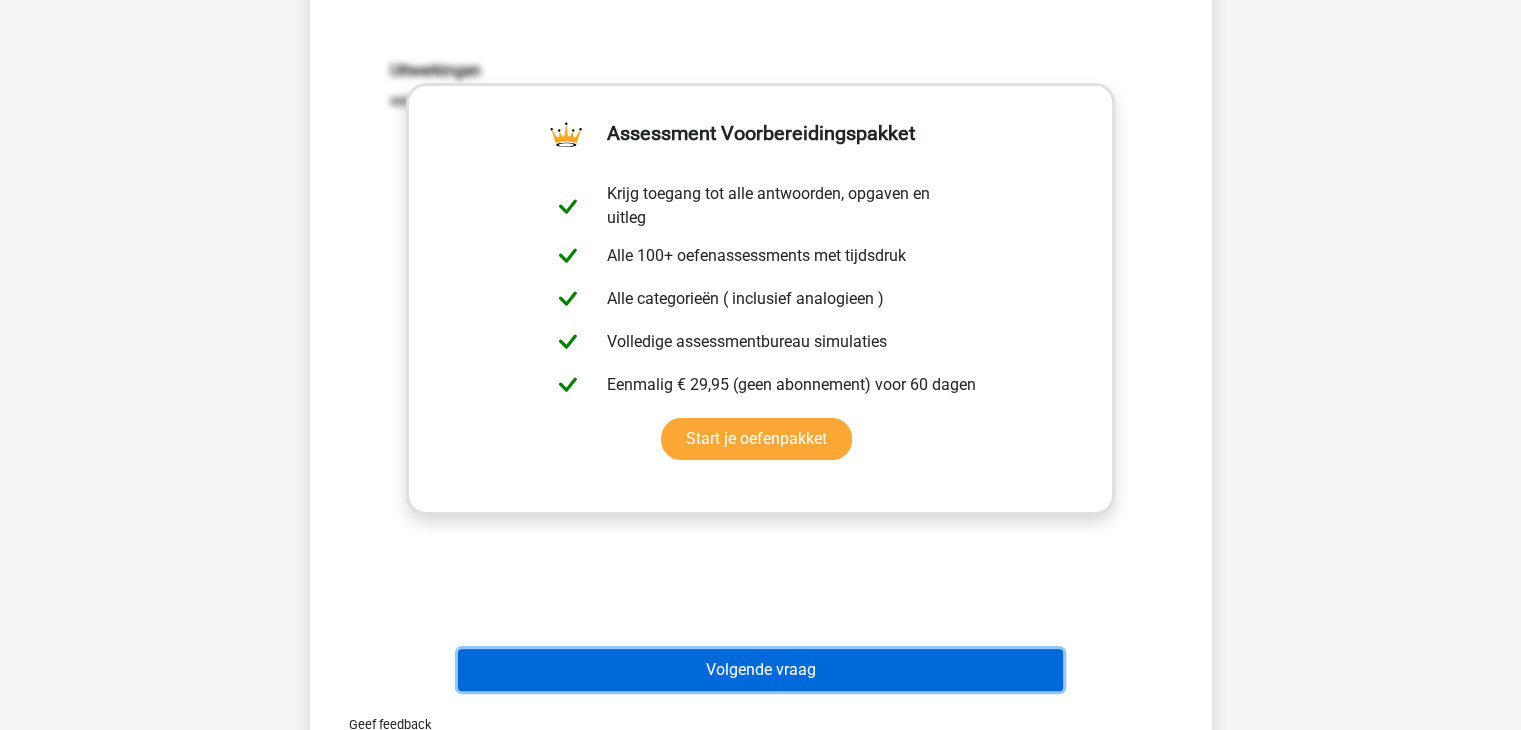 click on "Volgende vraag" at bounding box center [760, 670] 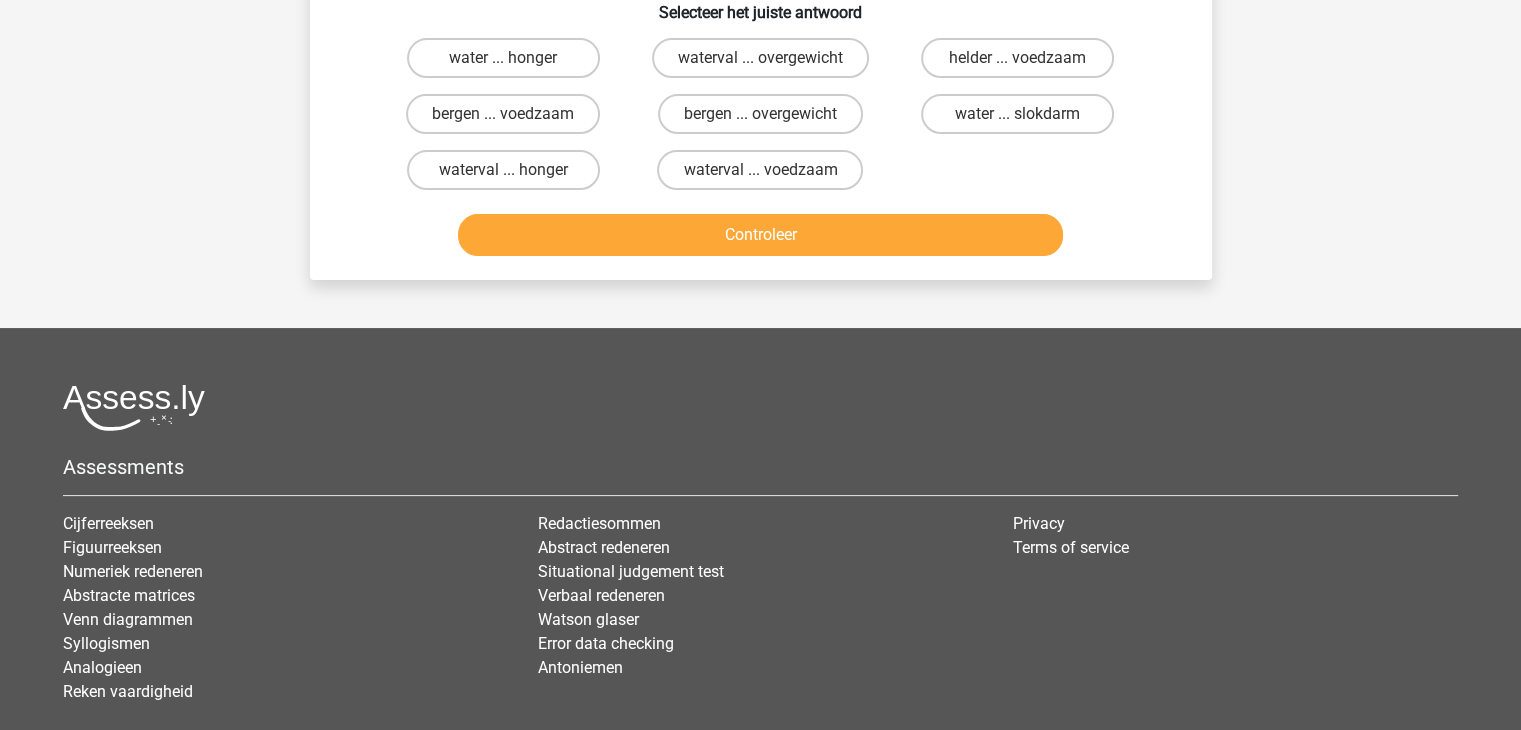 scroll, scrollTop: 92, scrollLeft: 0, axis: vertical 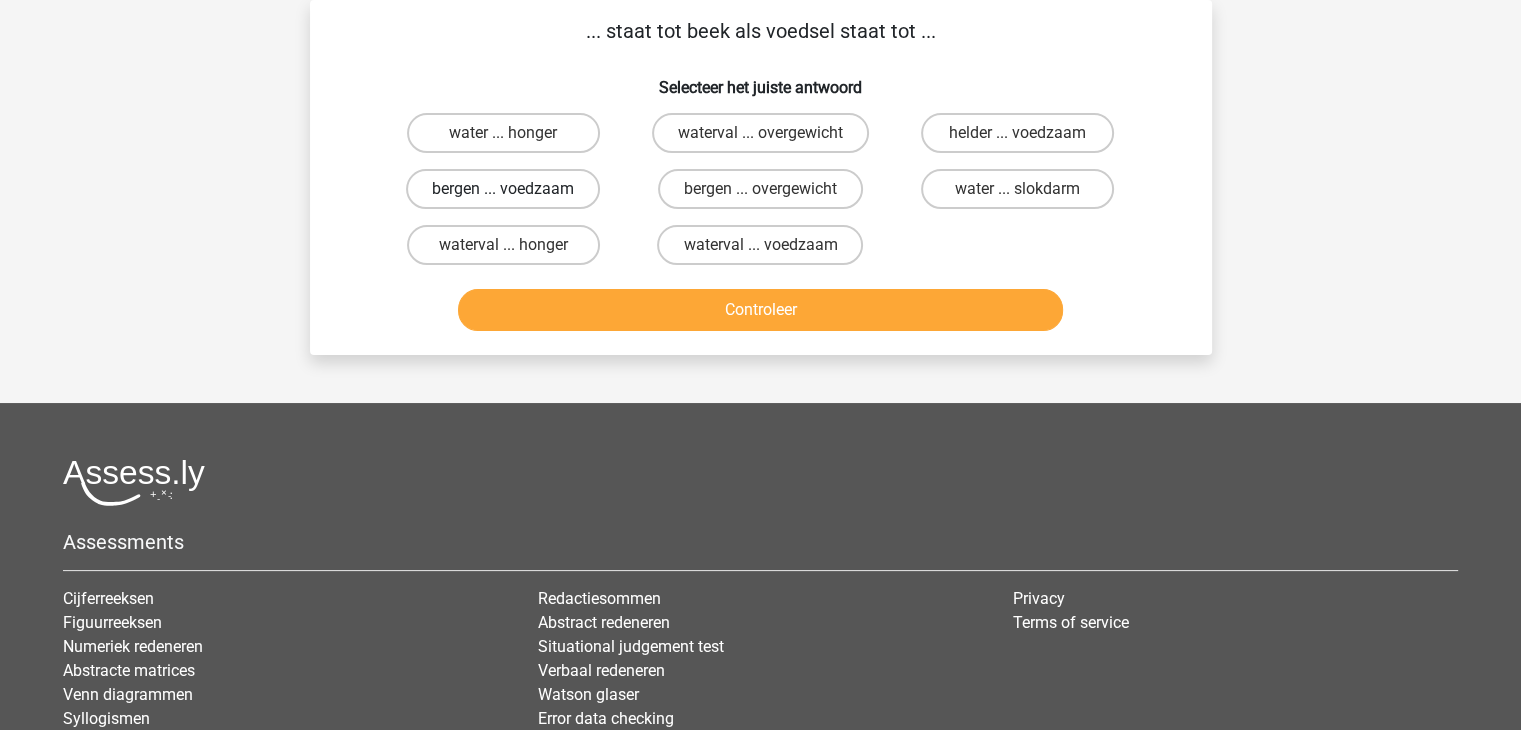 click on "bergen ... voedzaam" at bounding box center (503, 189) 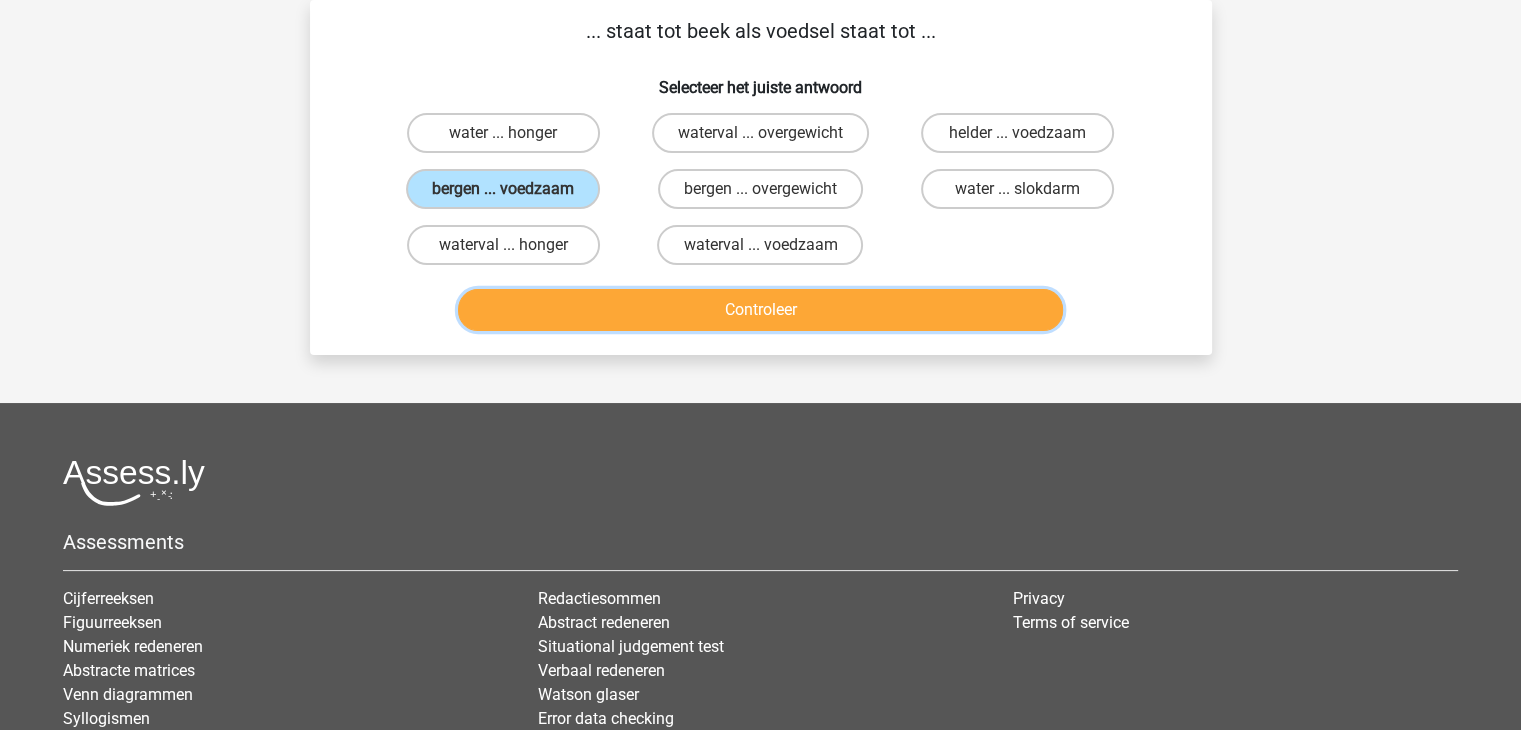 click on "Controleer" at bounding box center [760, 310] 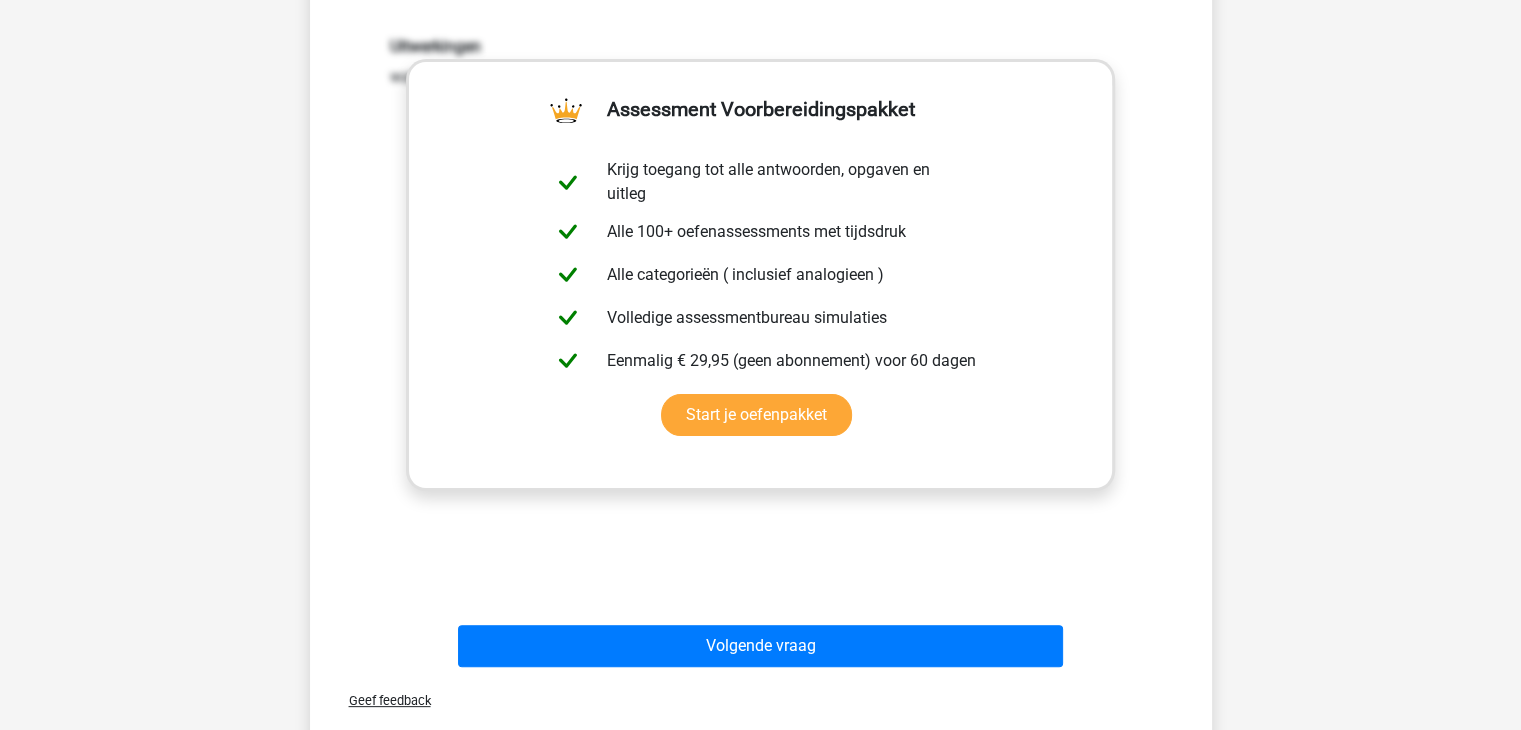 scroll, scrollTop: 412, scrollLeft: 0, axis: vertical 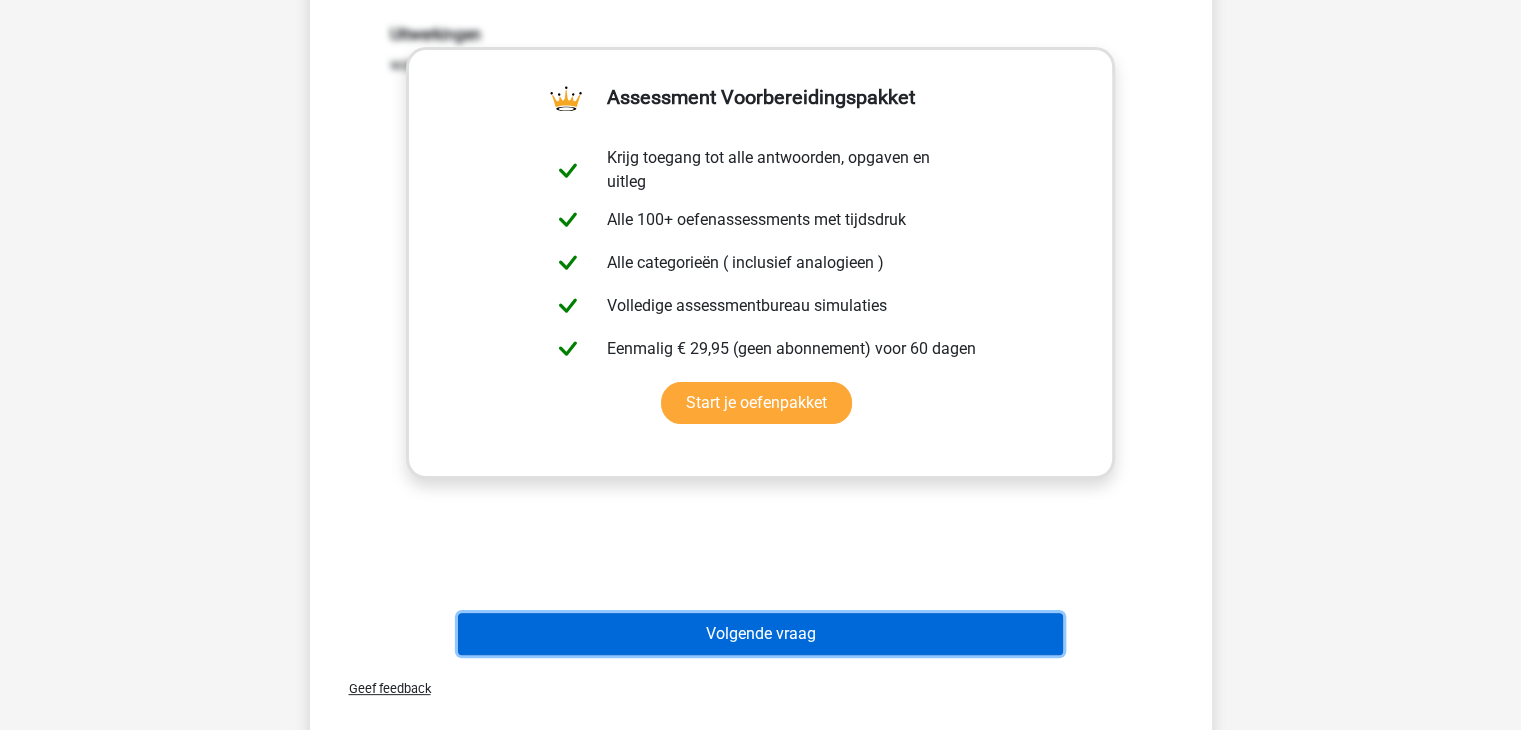 click on "Volgende vraag" at bounding box center [760, 634] 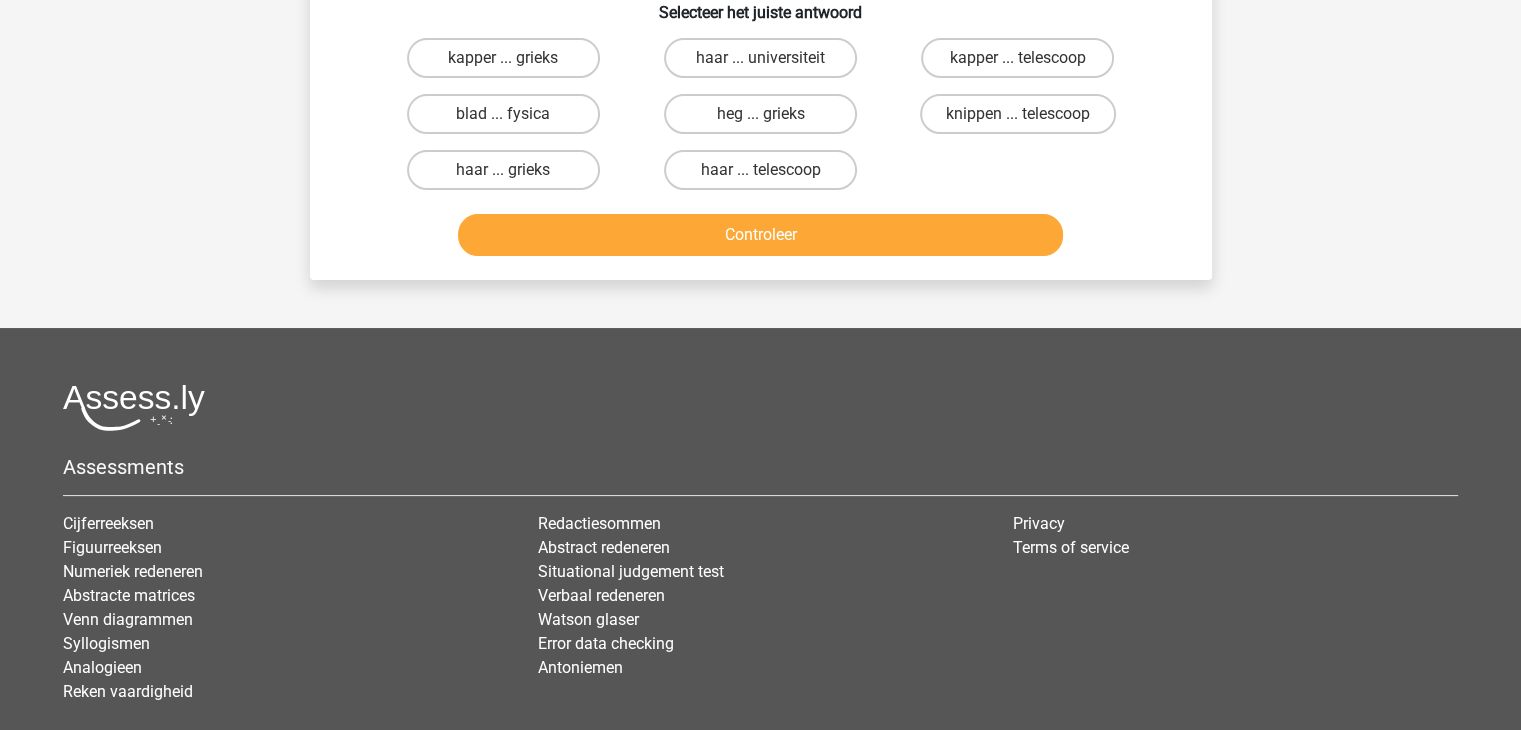 scroll, scrollTop: 92, scrollLeft: 0, axis: vertical 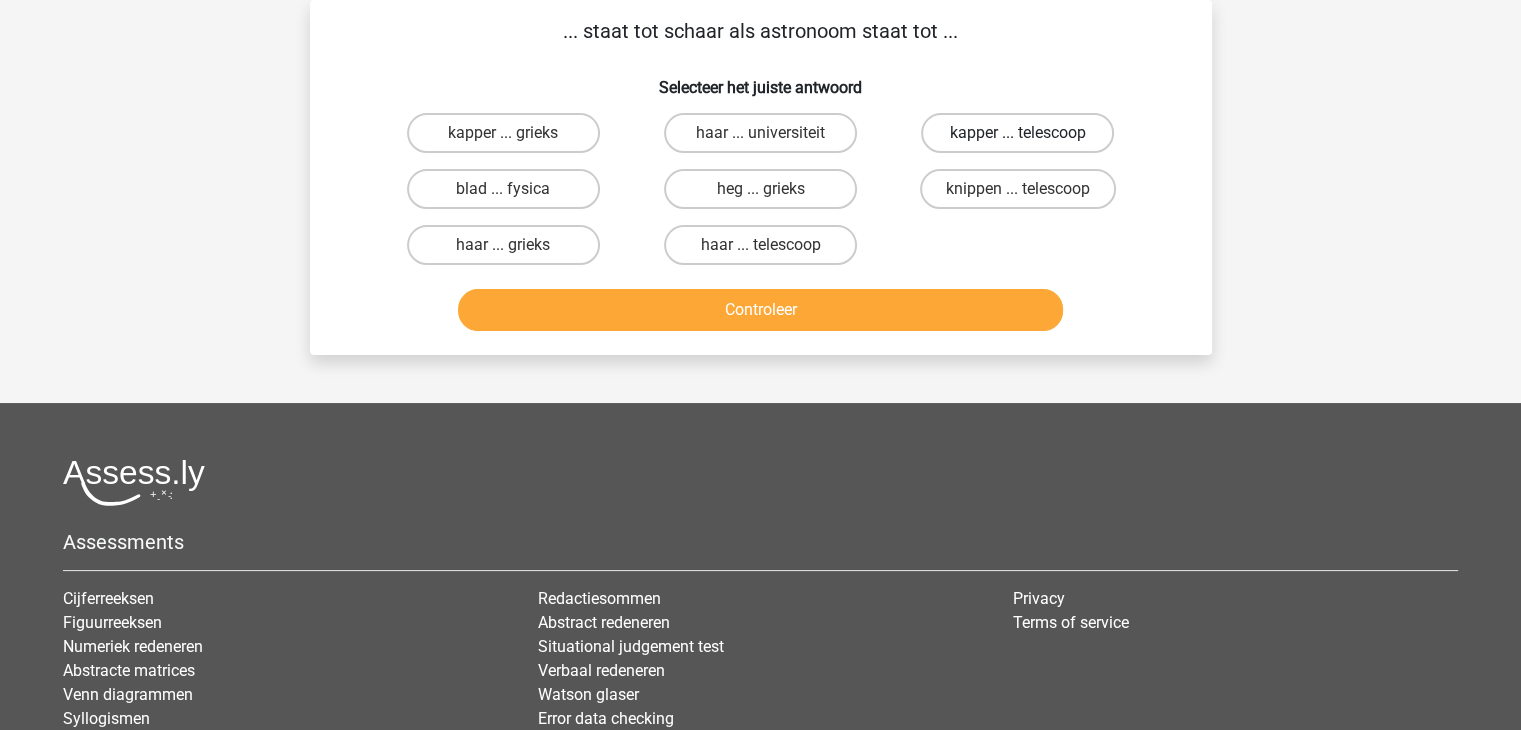 click on "kapper ... telescoop" at bounding box center (1017, 133) 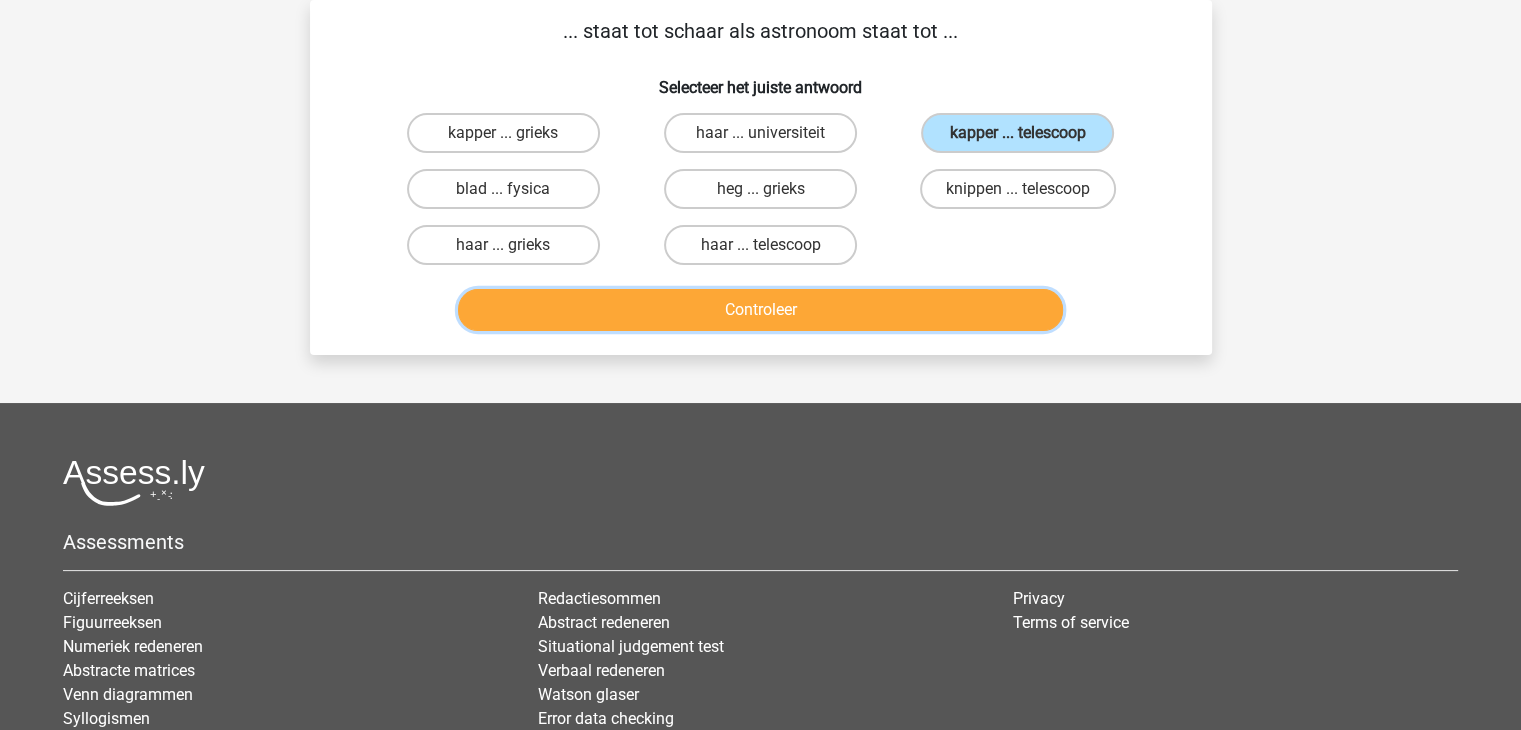 click on "Controleer" at bounding box center (760, 310) 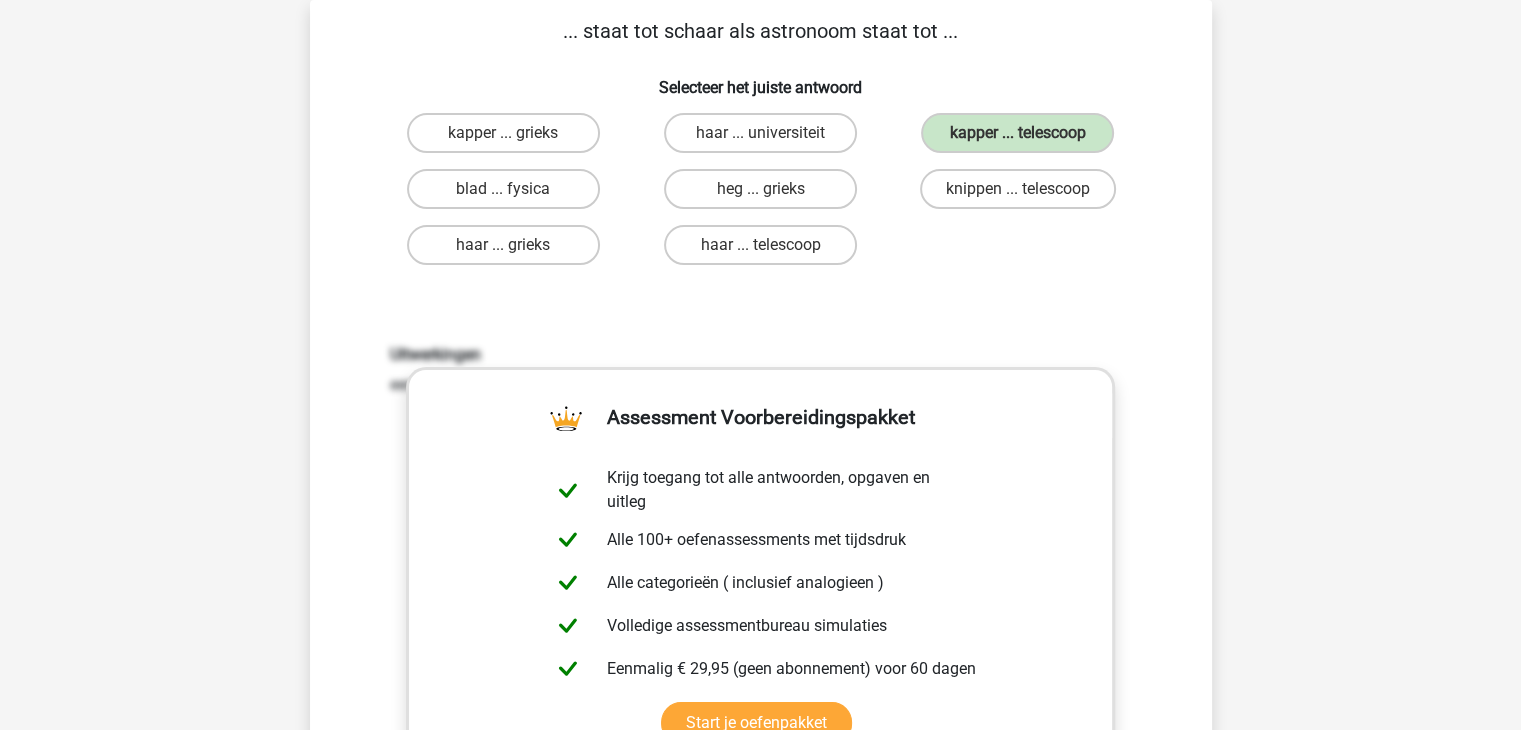 drag, startPoint x: 1520, startPoint y: 290, endPoint x: 1533, endPoint y: 475, distance: 185.45619 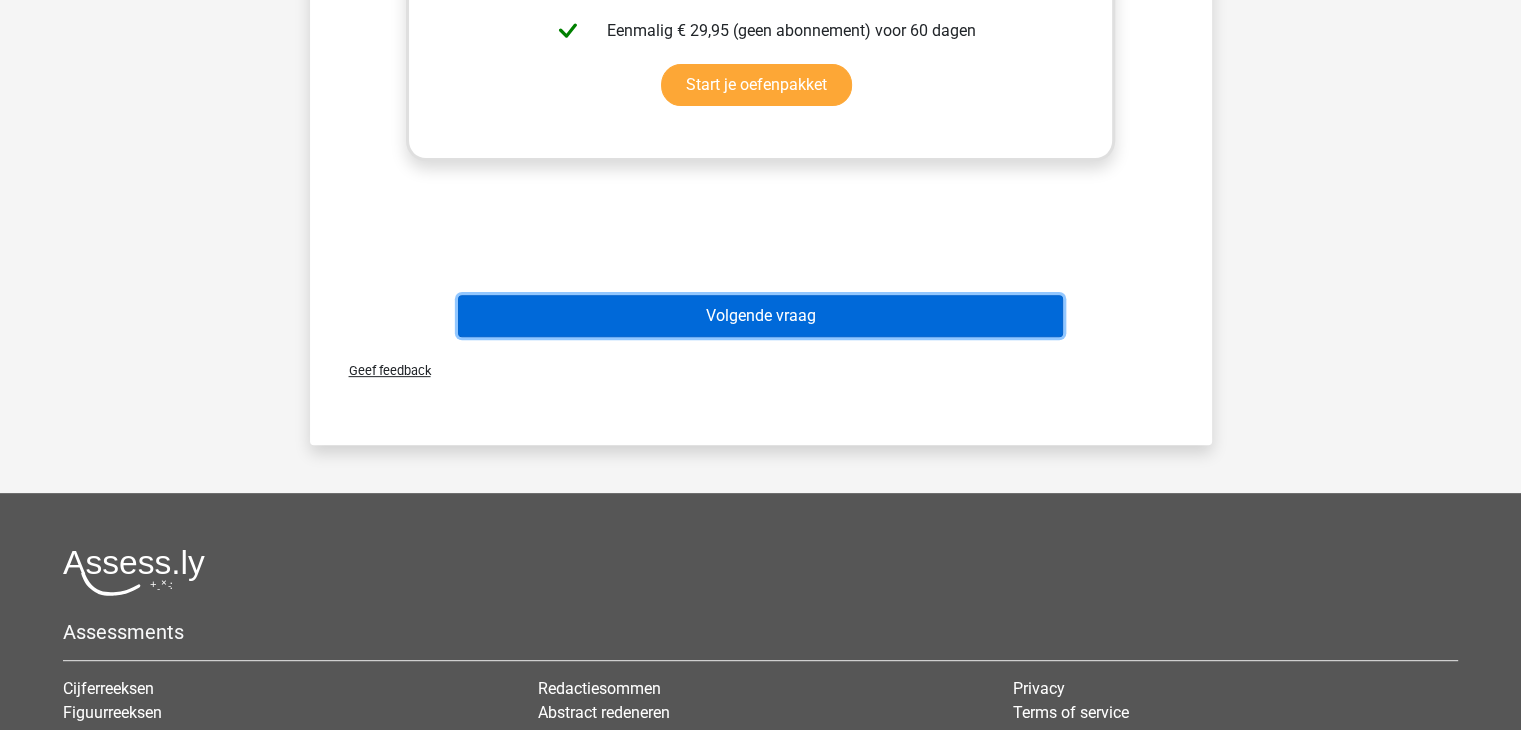 click on "Volgende vraag" at bounding box center [760, 316] 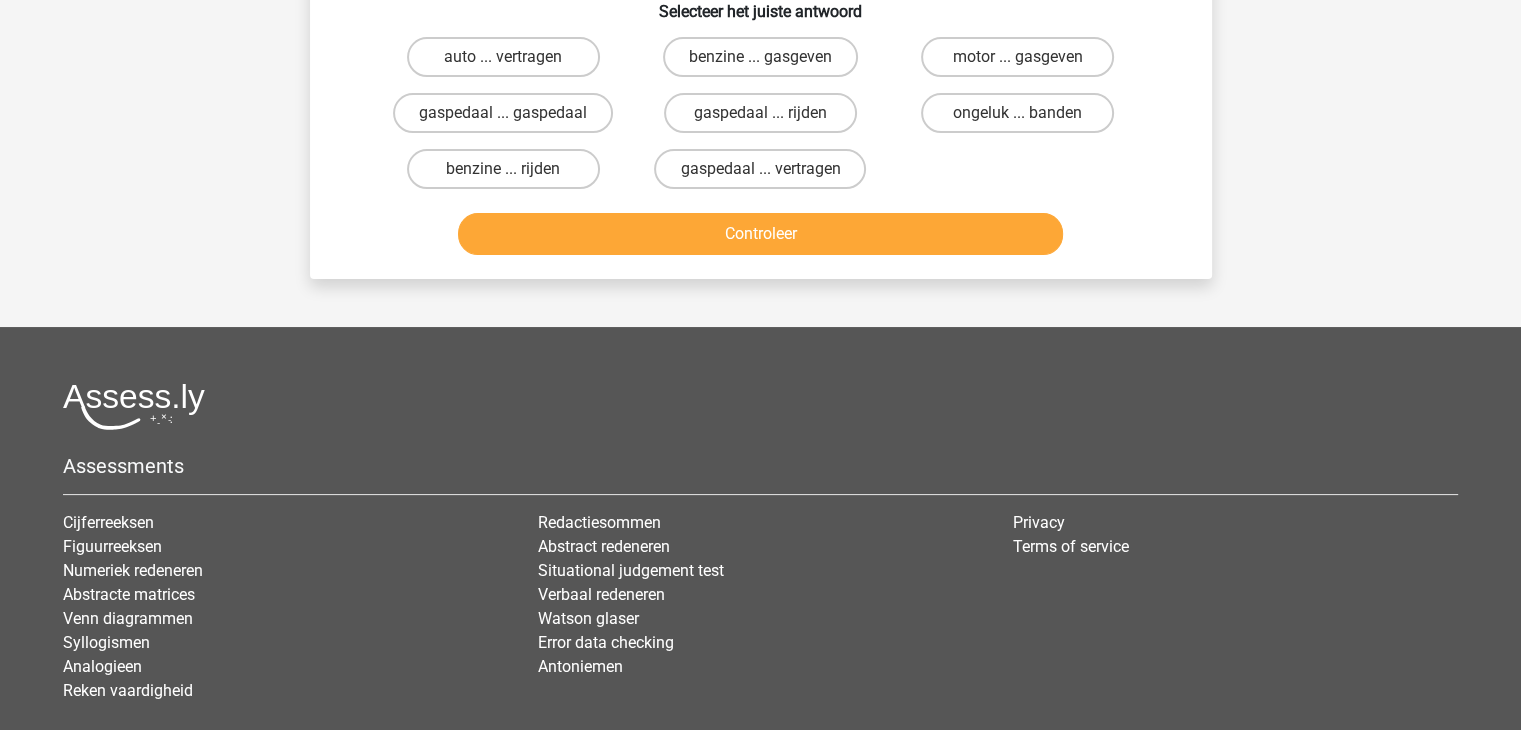 scroll, scrollTop: 92, scrollLeft: 0, axis: vertical 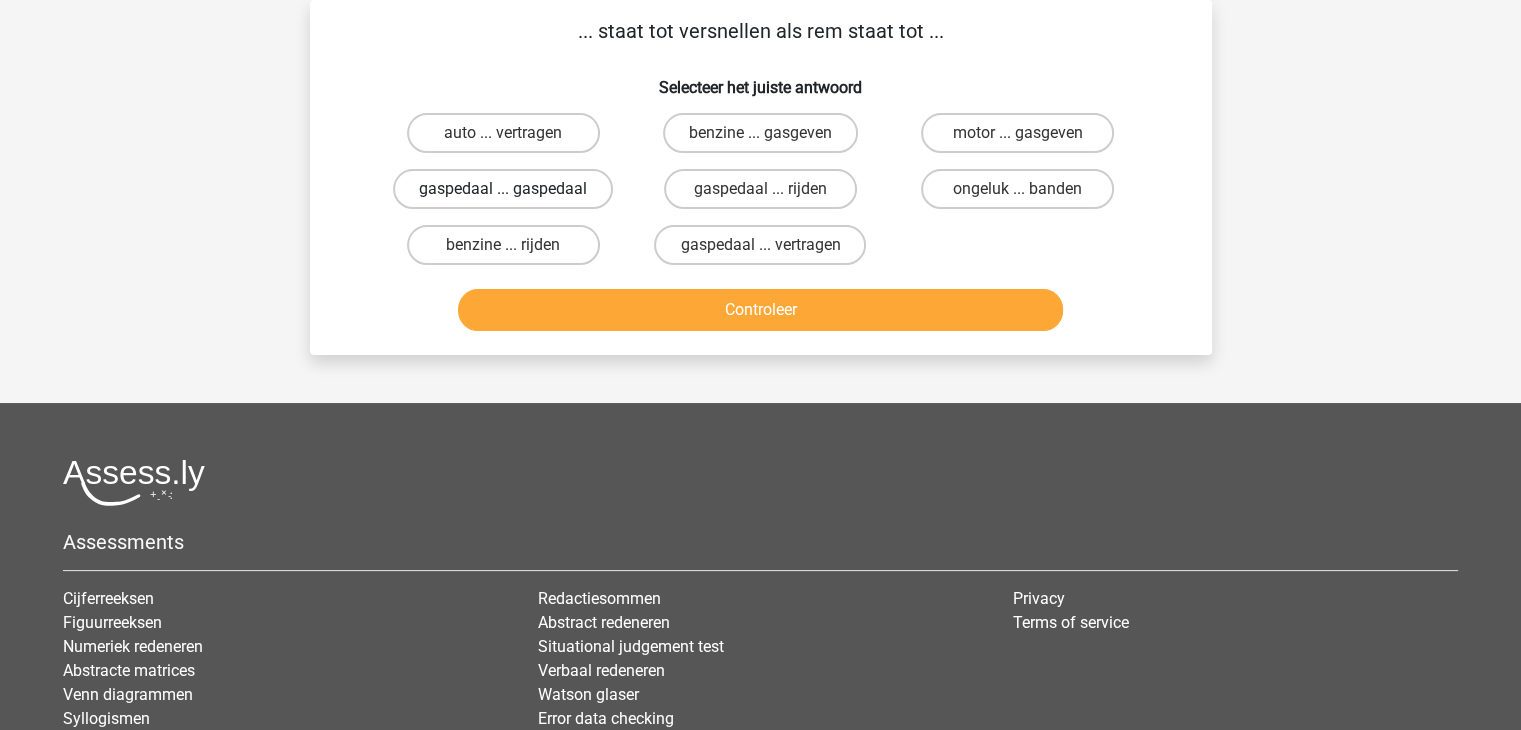 click on "gaspedaal ... gaspedaal" at bounding box center [503, 189] 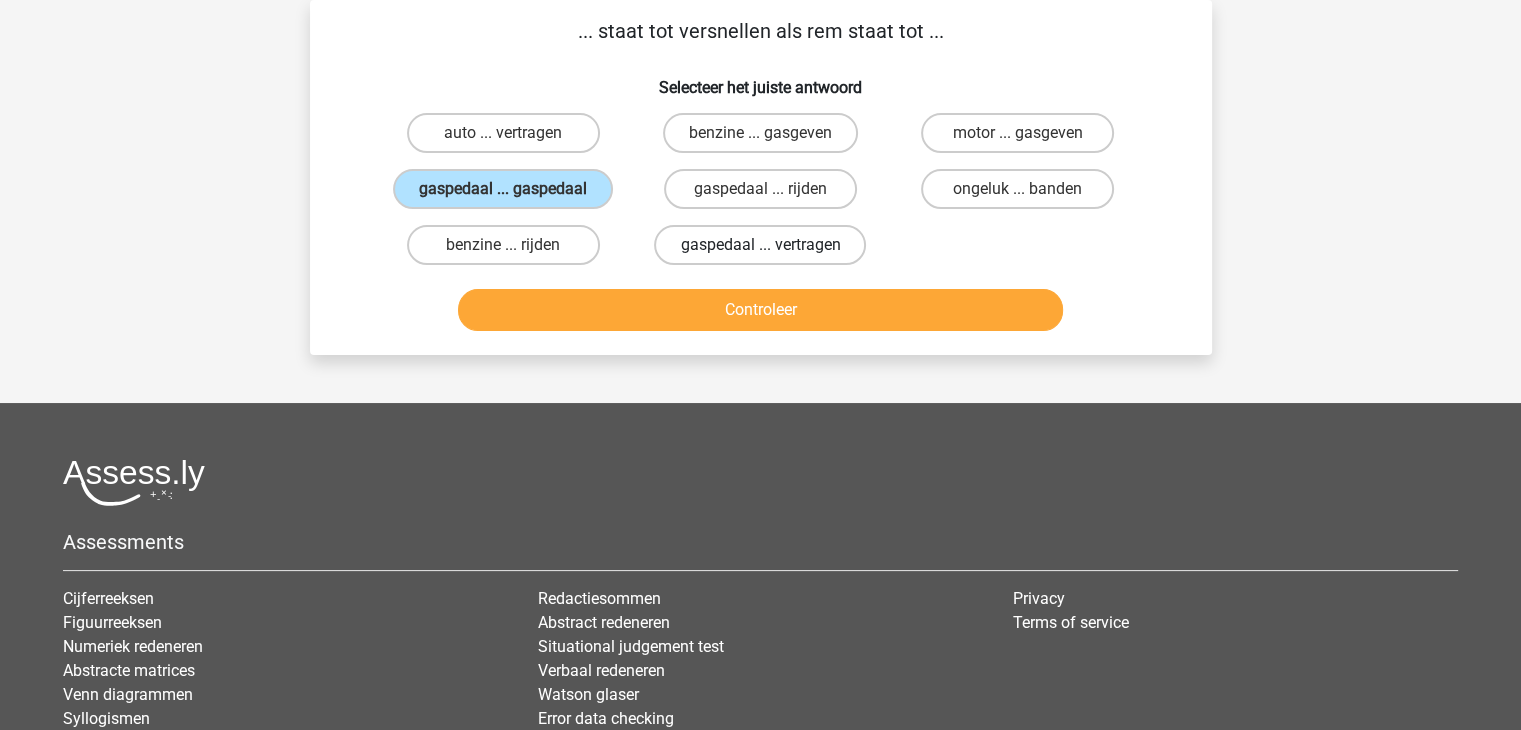 click on "gaspedaal ... vertragen" at bounding box center [760, 245] 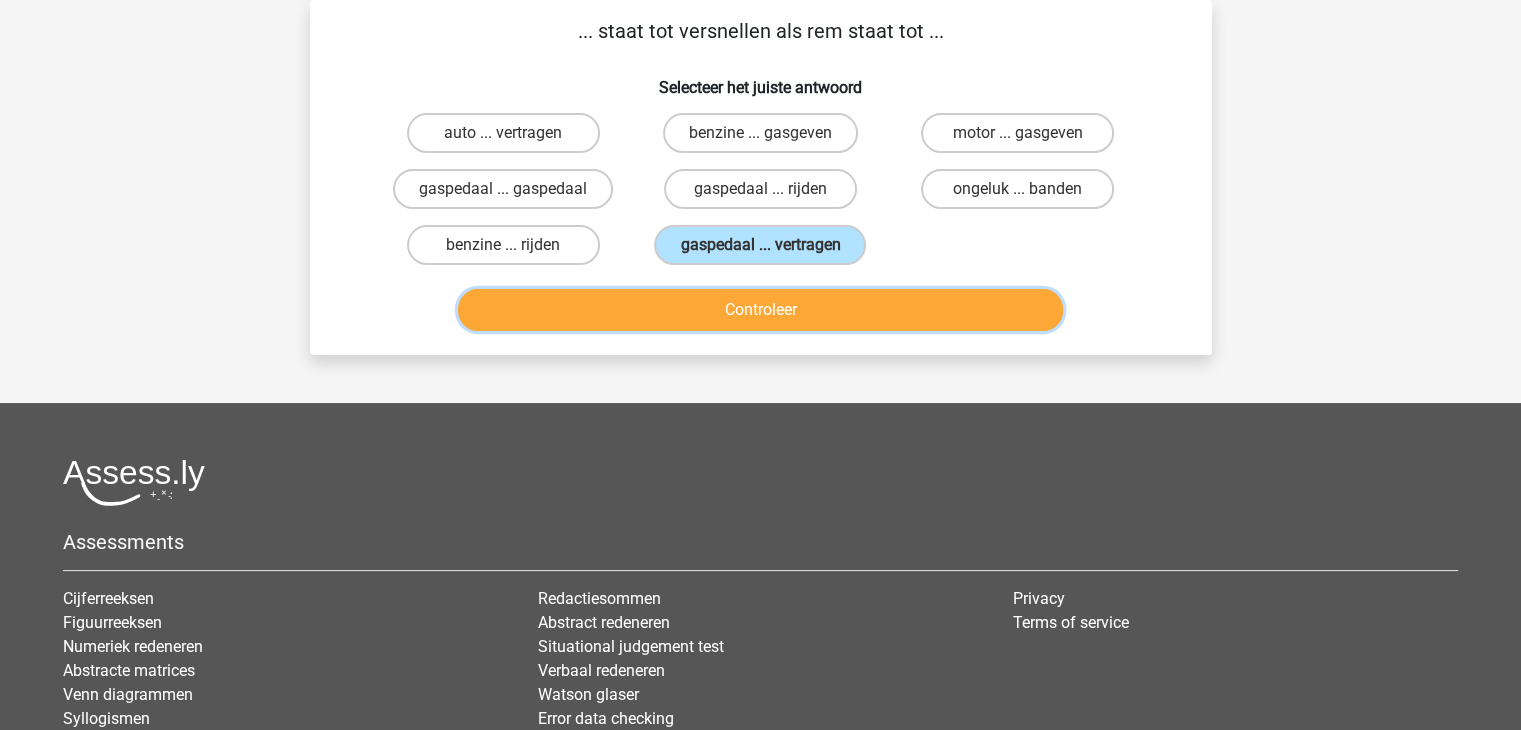 click on "Controleer" at bounding box center [760, 310] 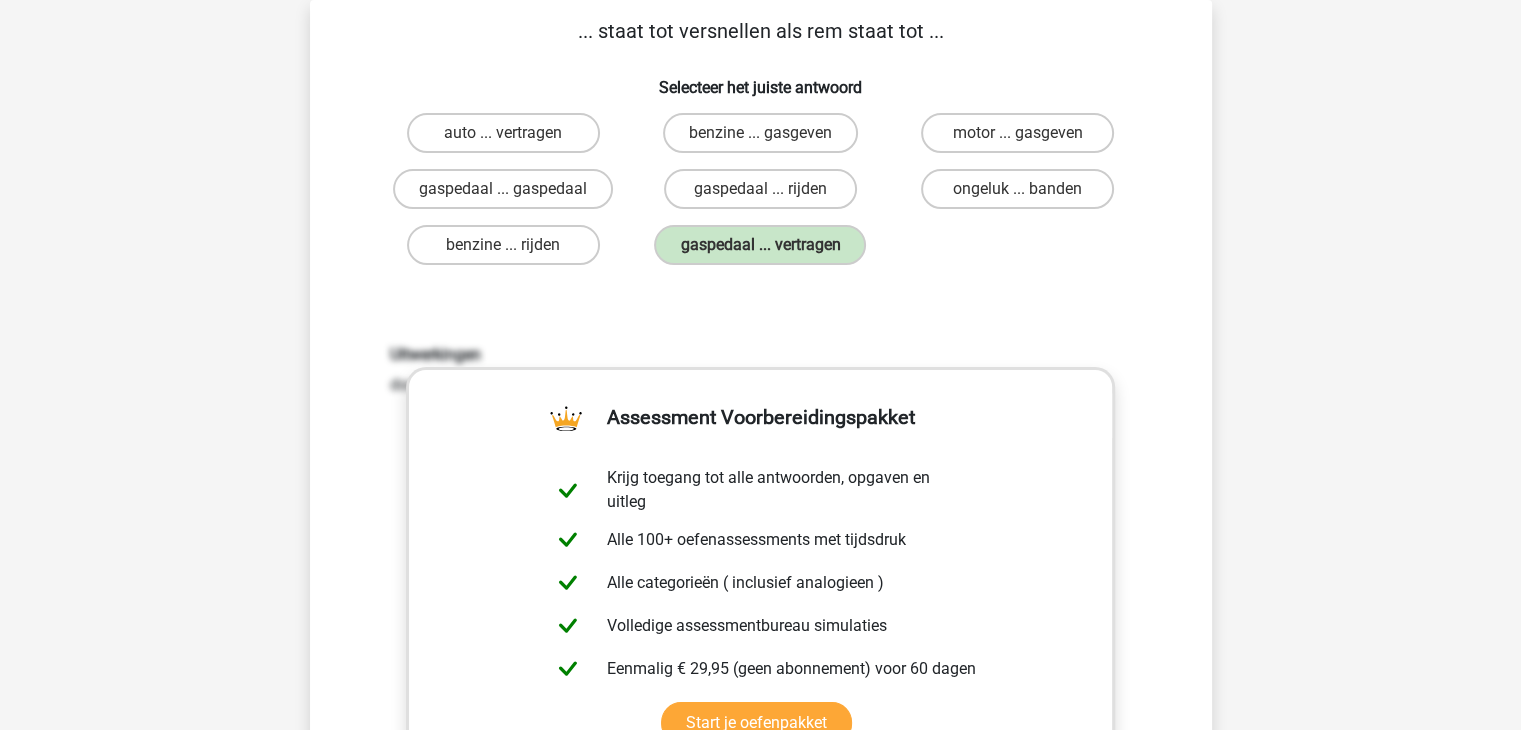scroll, scrollTop: 648, scrollLeft: 0, axis: vertical 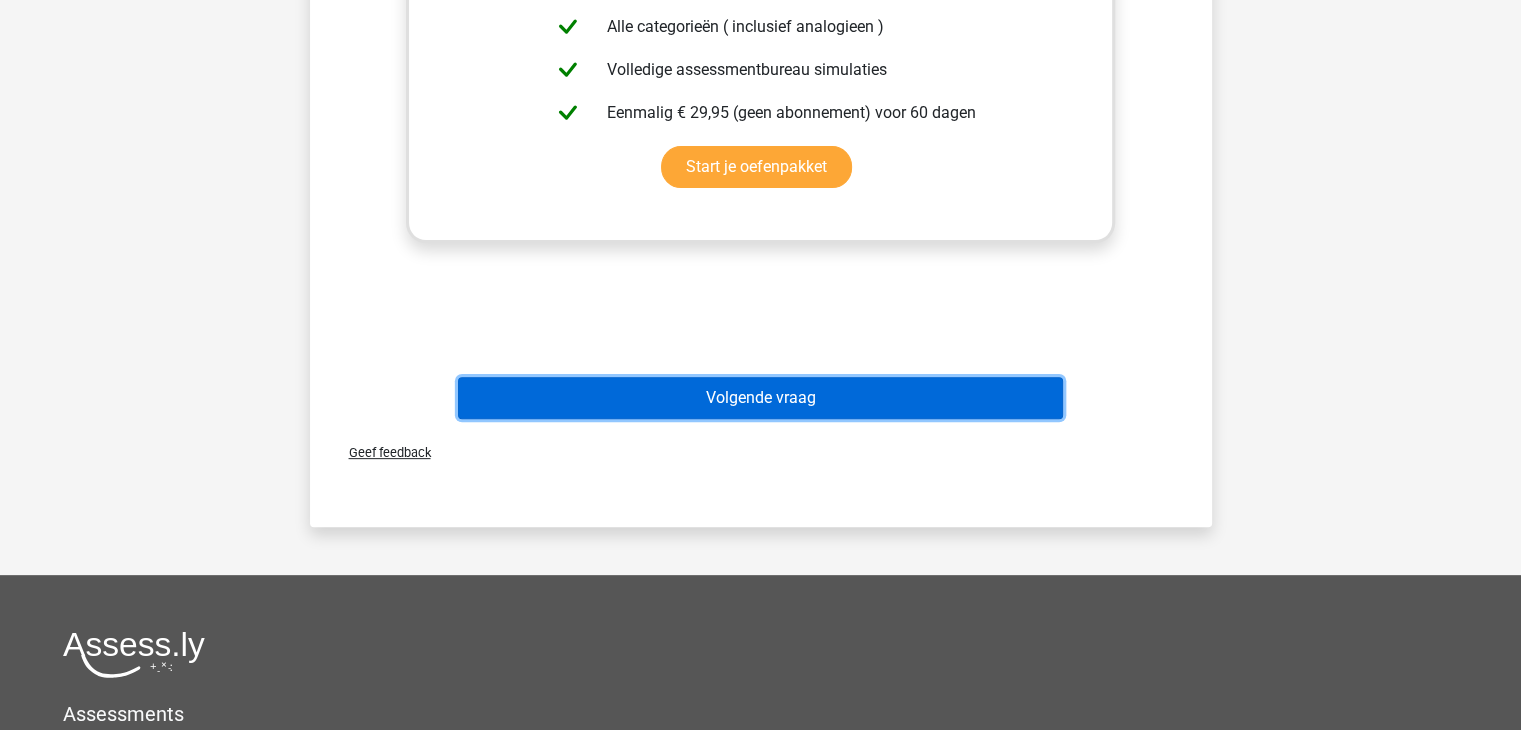 click on "Volgende vraag" at bounding box center [760, 398] 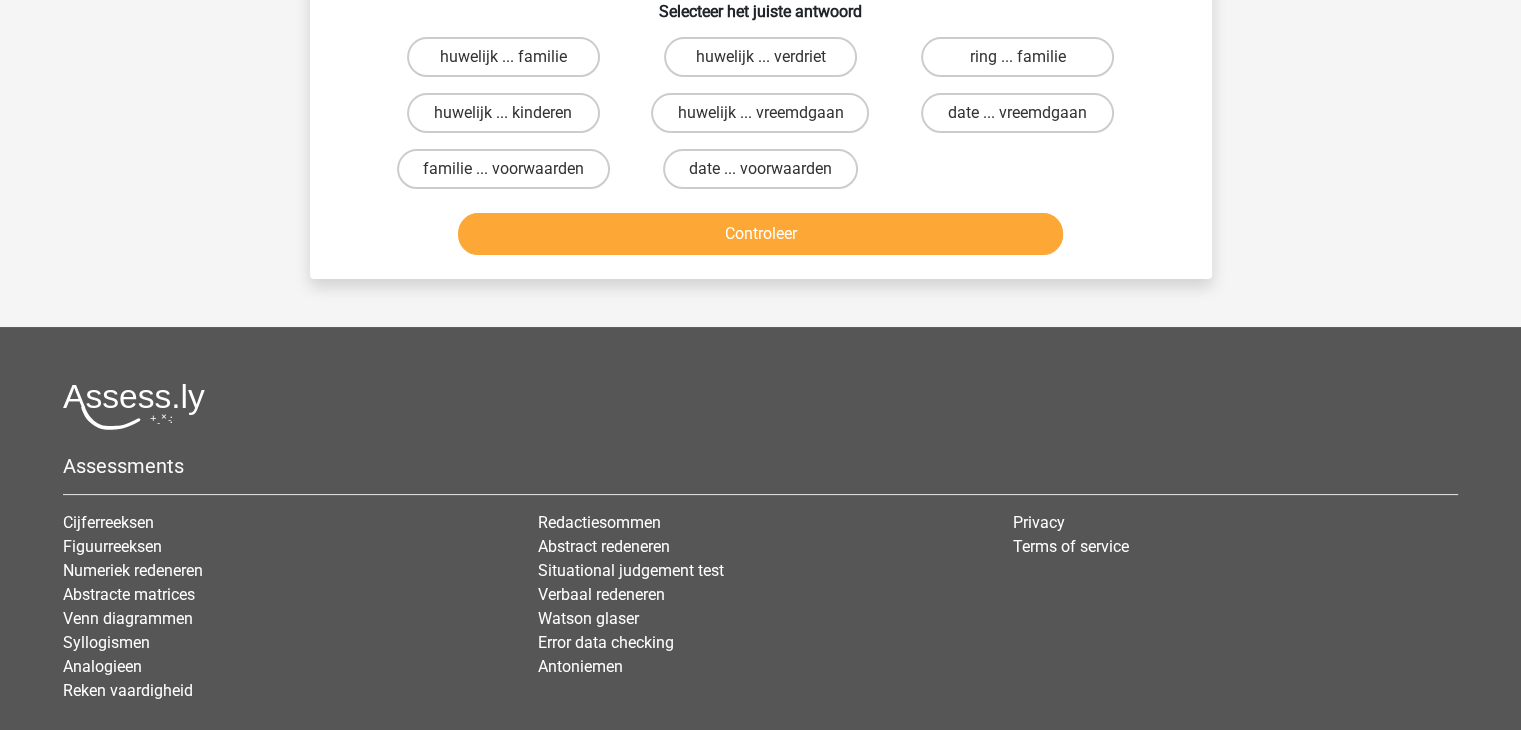 scroll, scrollTop: 92, scrollLeft: 0, axis: vertical 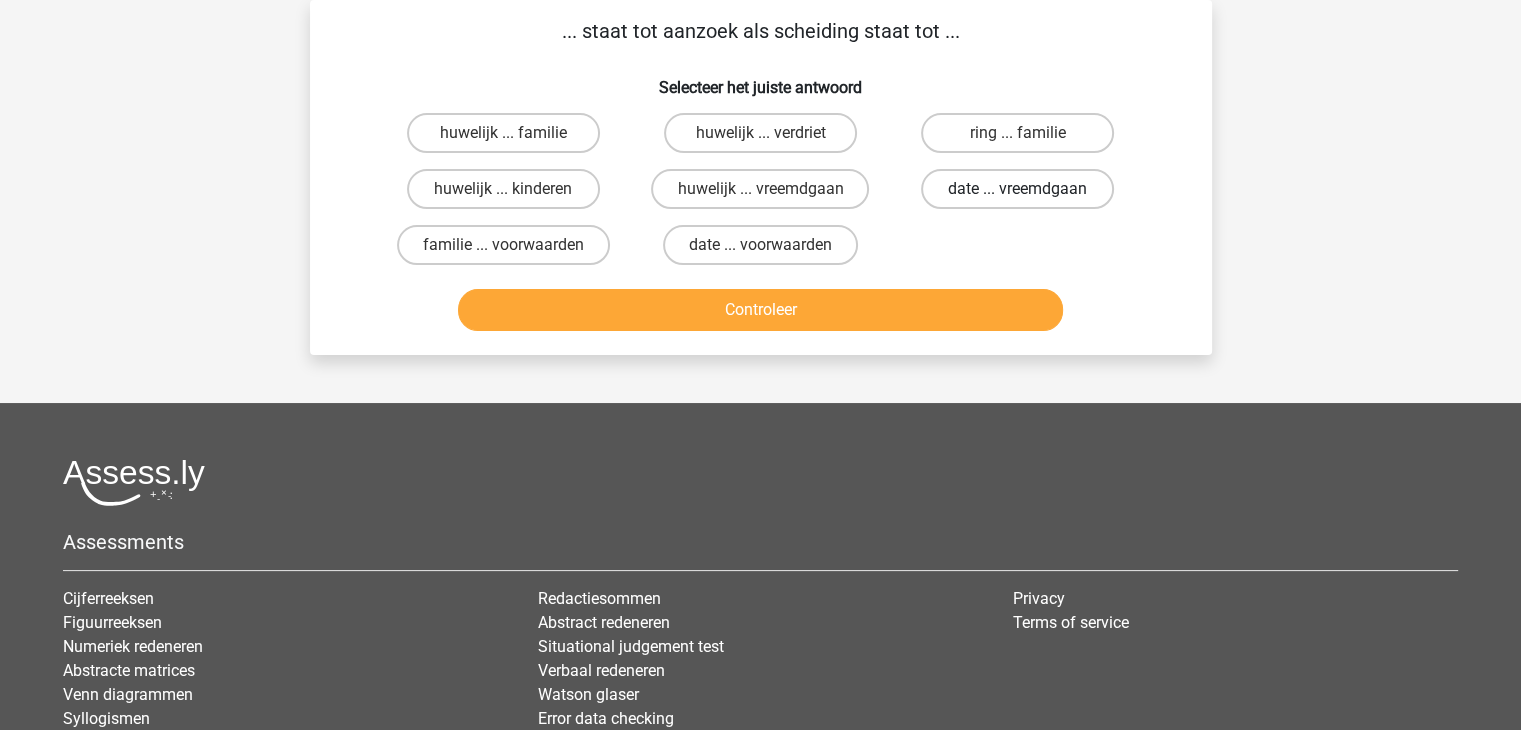 click on "date ... vreemdgaan" at bounding box center [1017, 189] 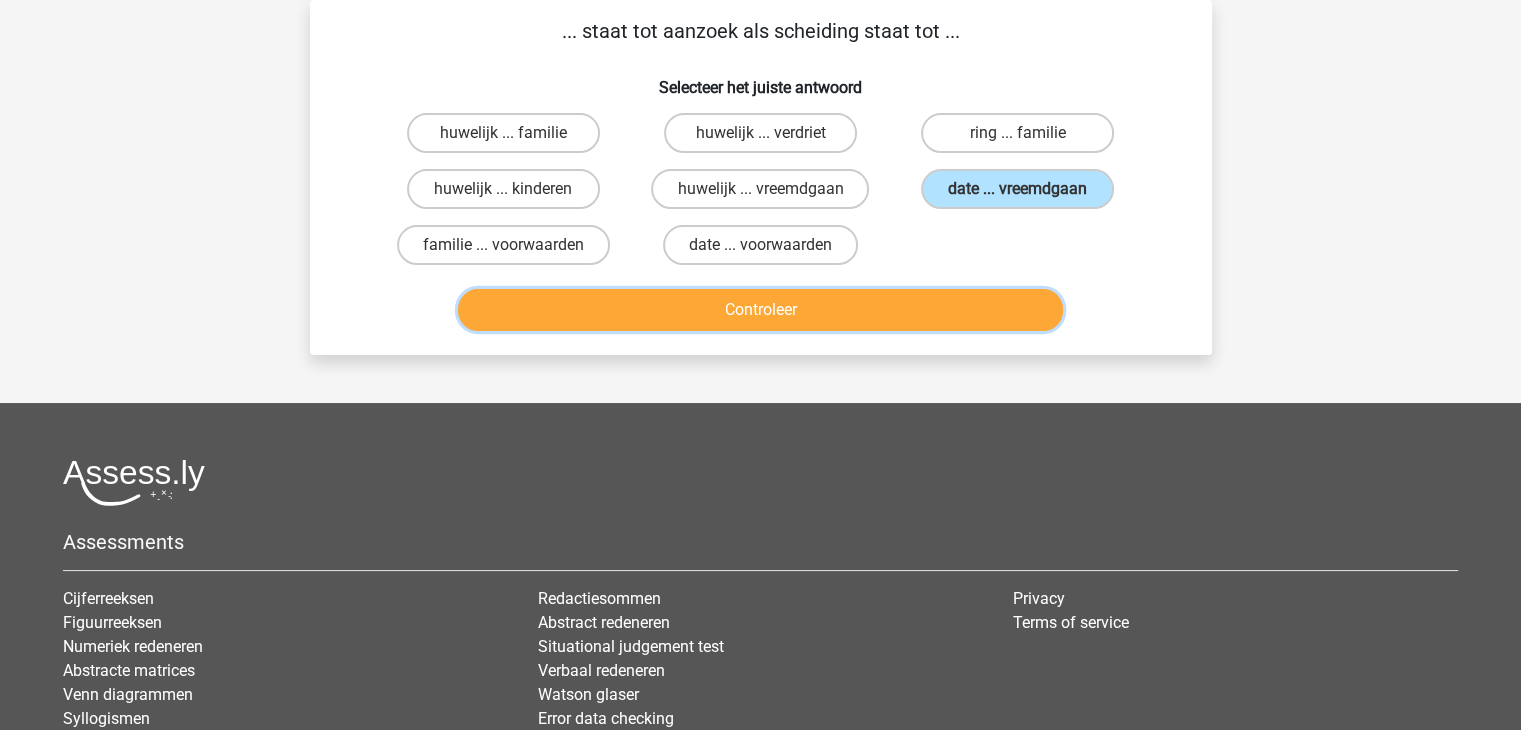 click on "Controleer" at bounding box center (760, 310) 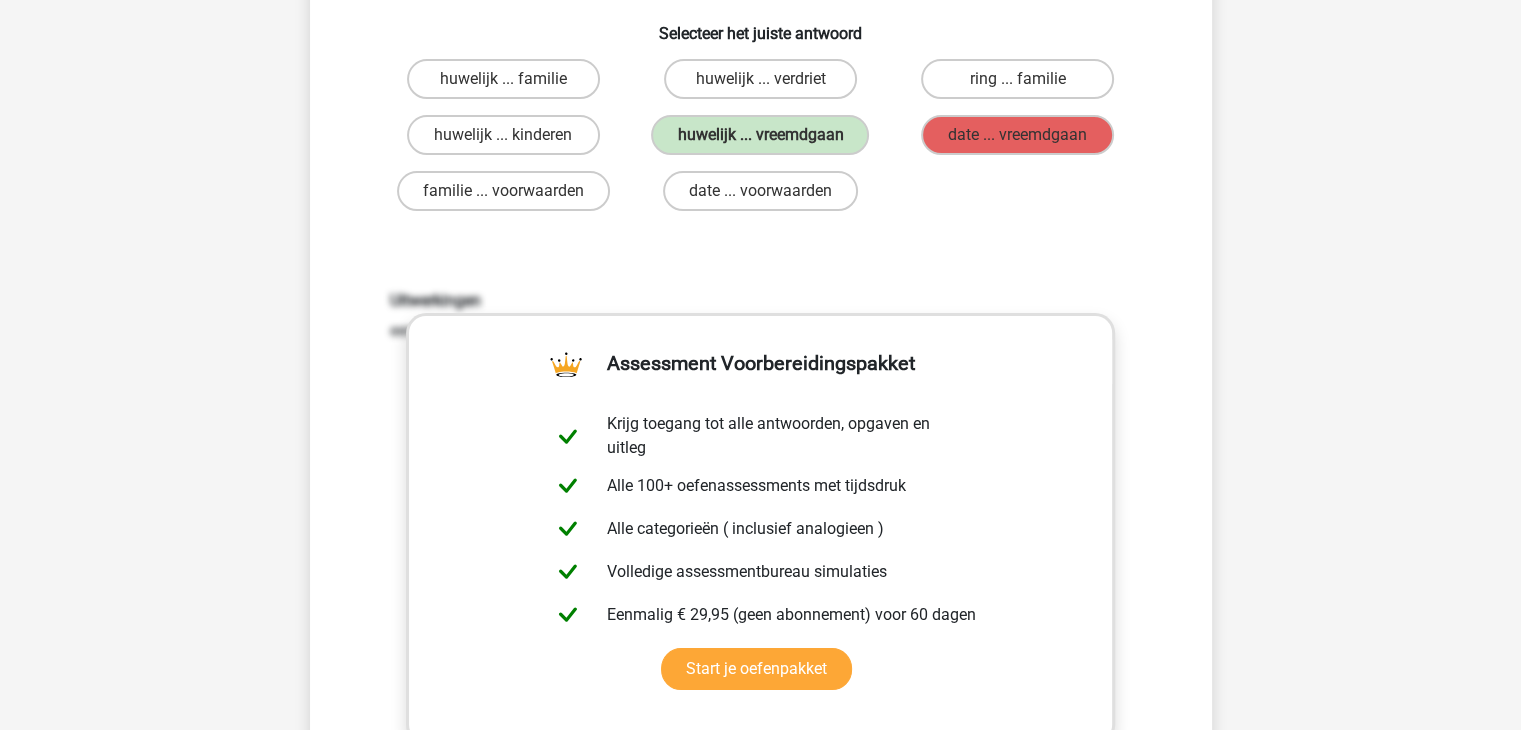 scroll, scrollTop: 488, scrollLeft: 0, axis: vertical 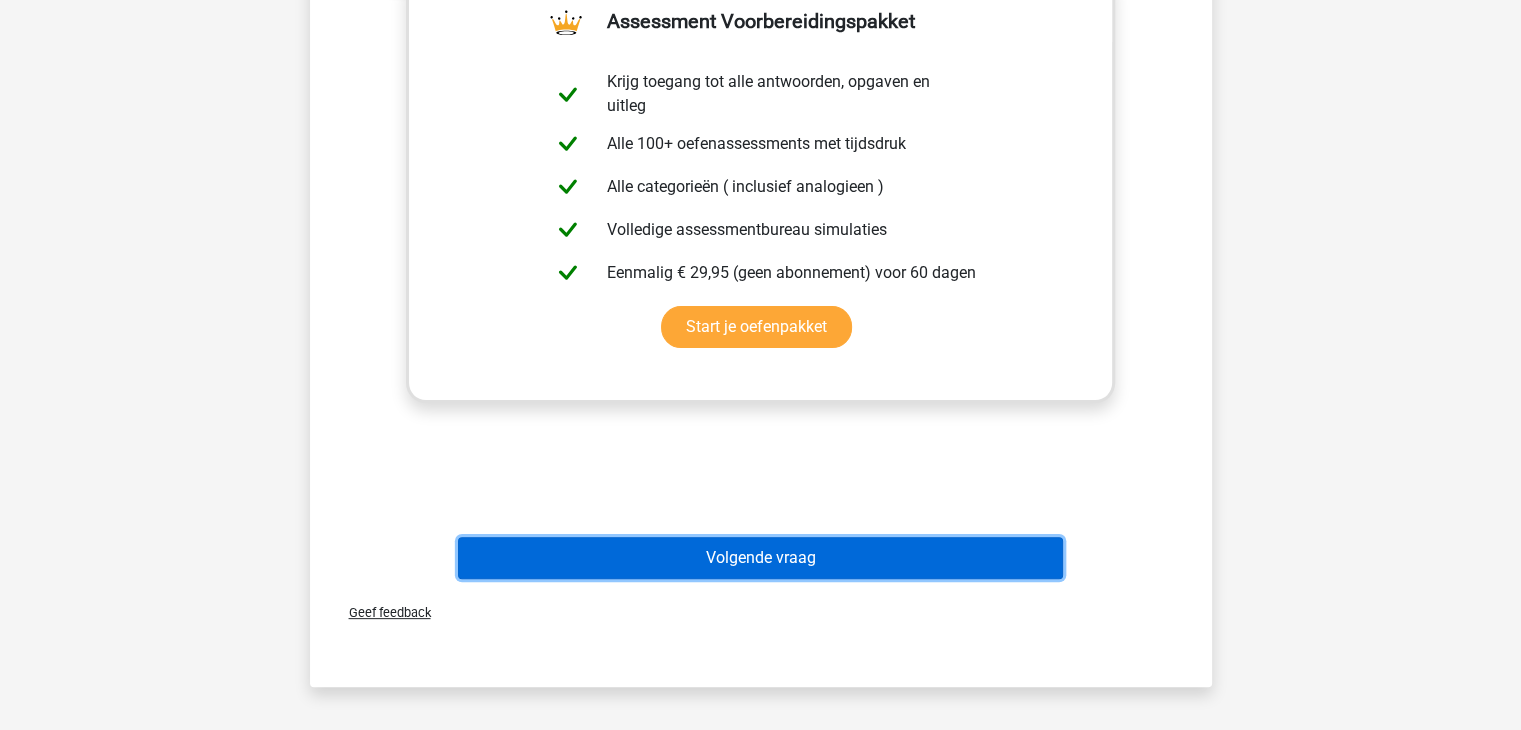 click on "Volgende vraag" at bounding box center [760, 558] 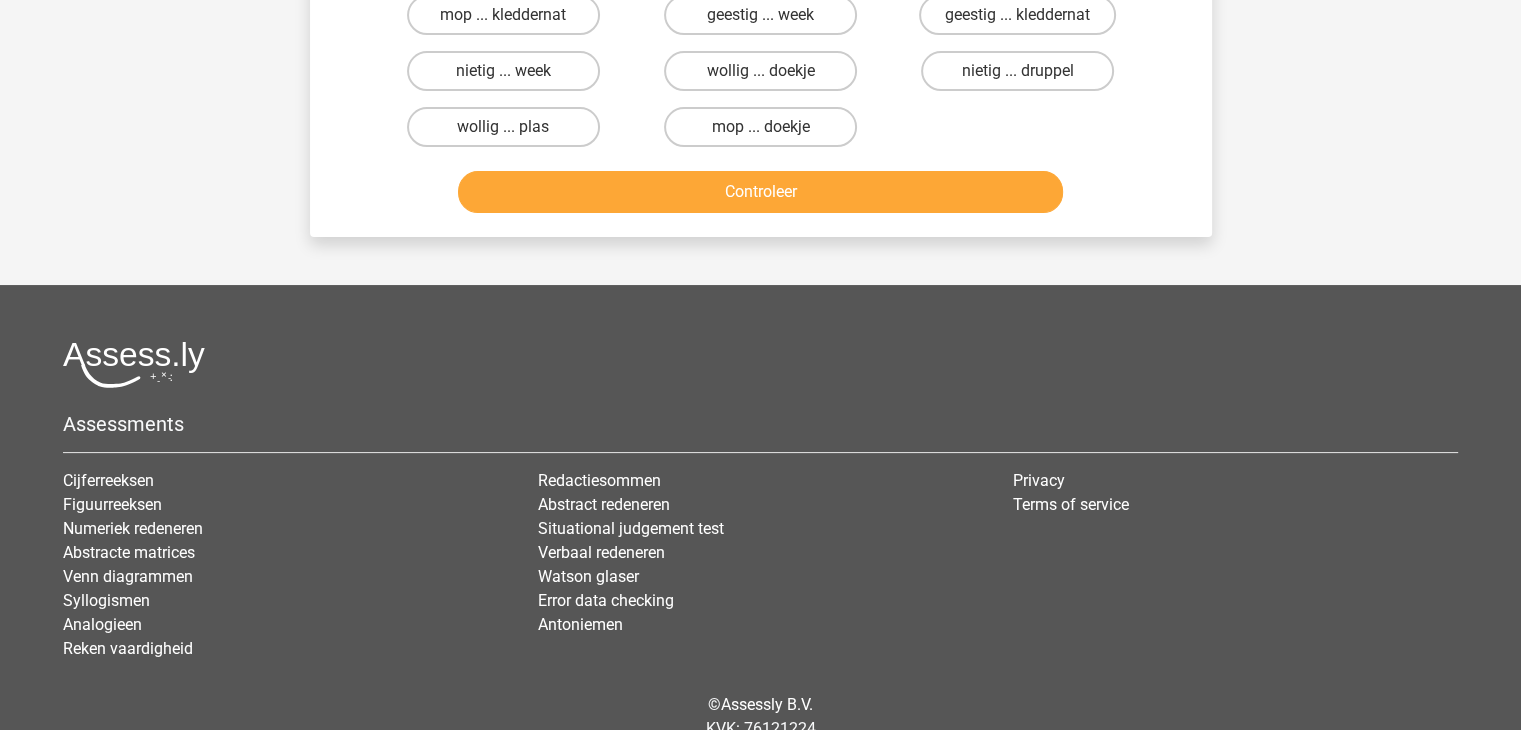 scroll, scrollTop: 92, scrollLeft: 0, axis: vertical 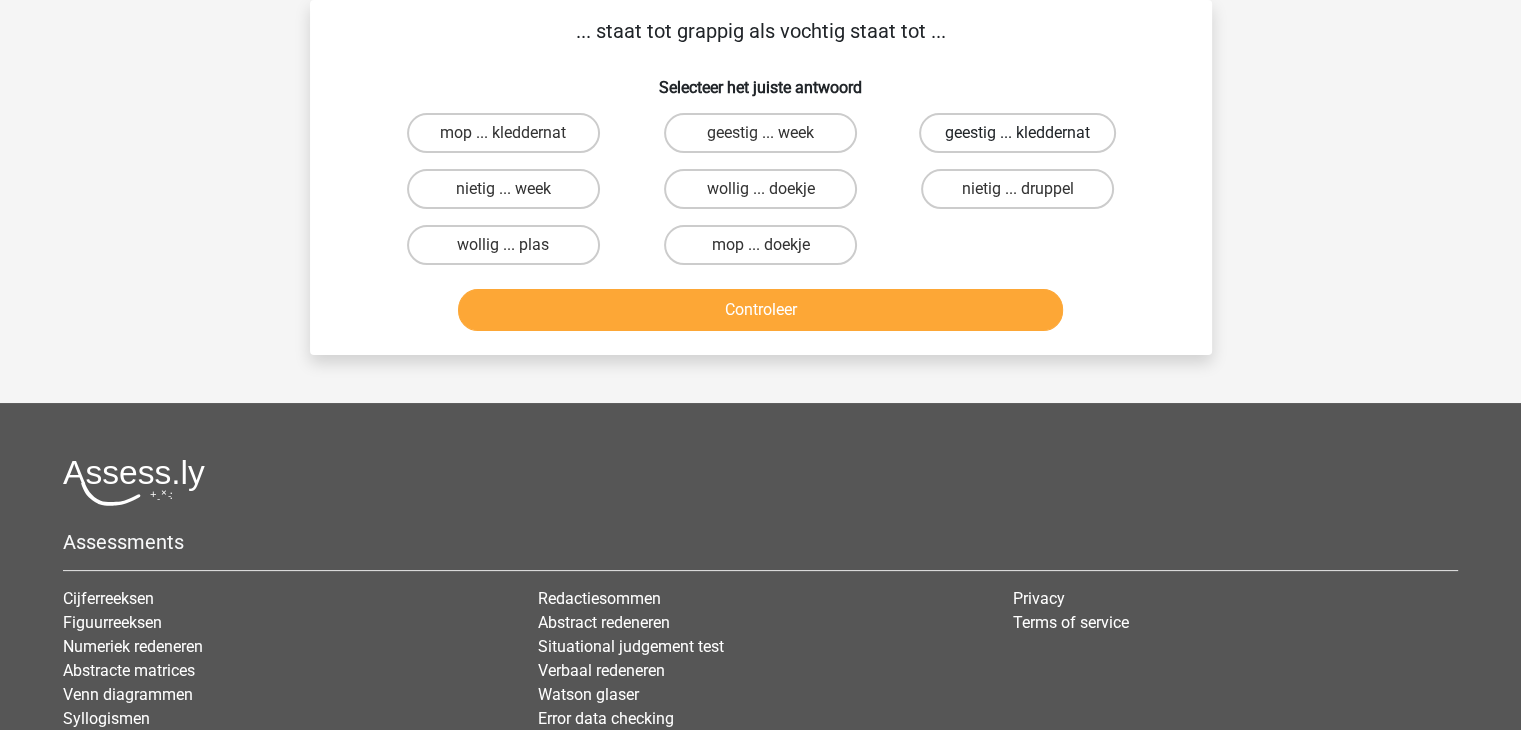 click on "geestig ... kleddernat" at bounding box center (1017, 133) 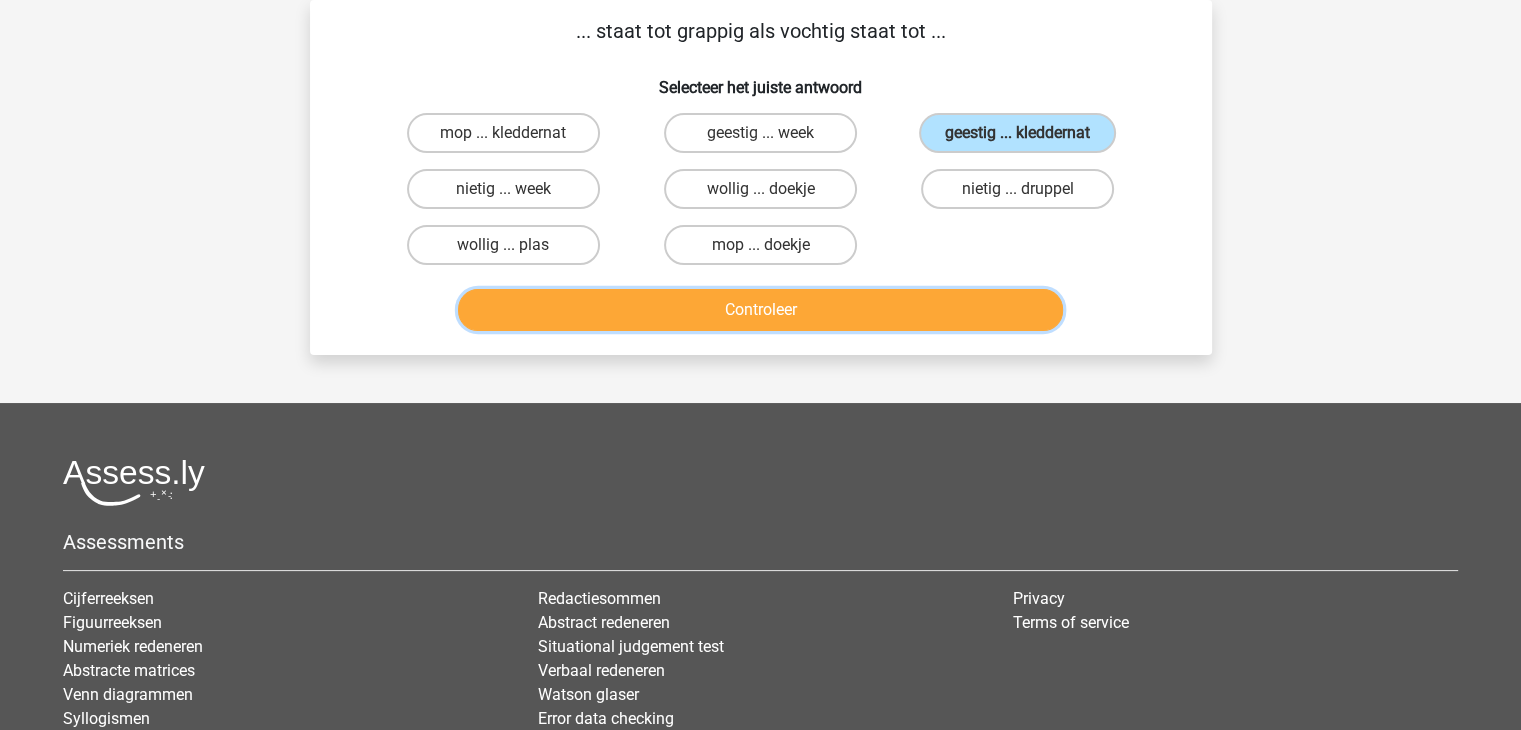 click on "Controleer" at bounding box center (760, 310) 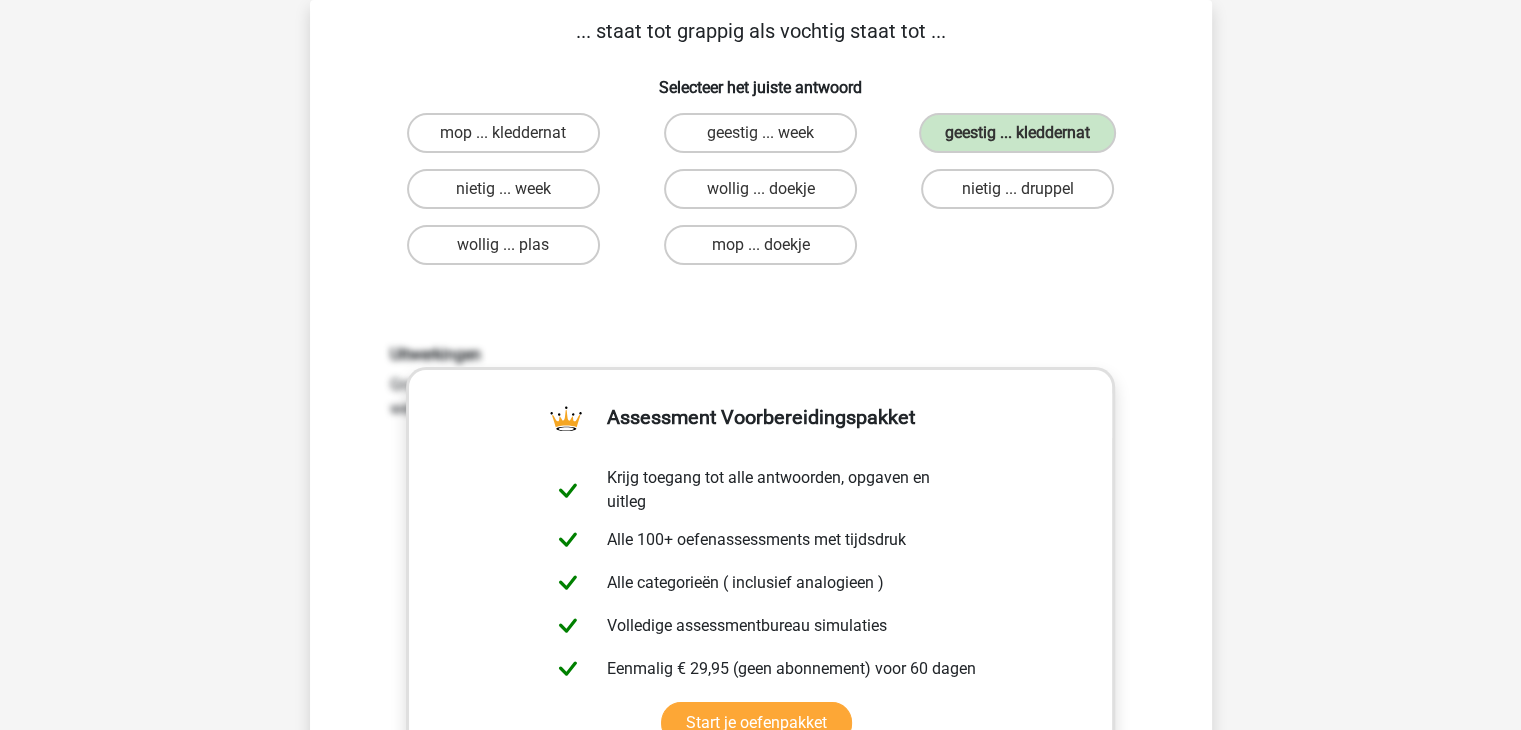 scroll, scrollTop: 601, scrollLeft: 0, axis: vertical 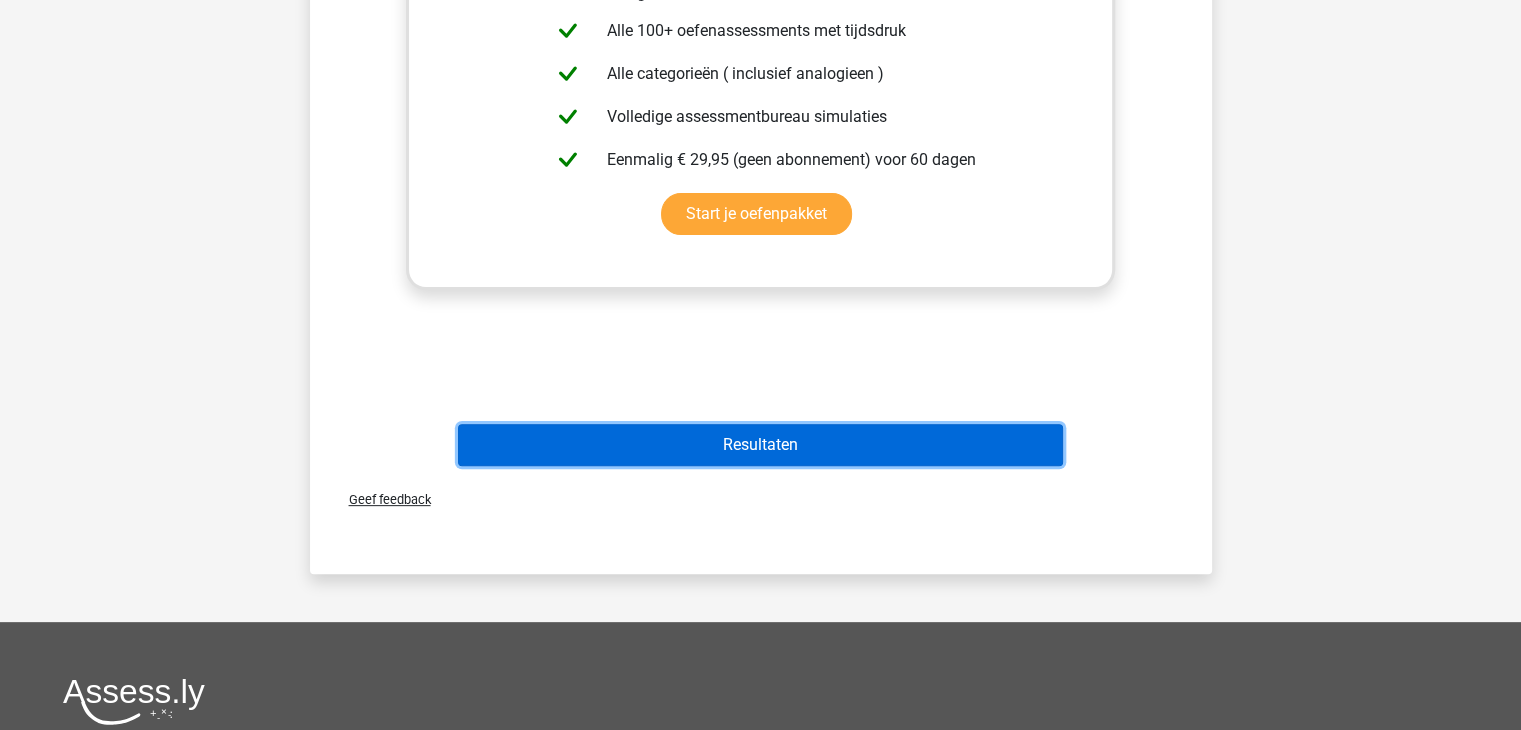click on "Resultaten" at bounding box center (760, 445) 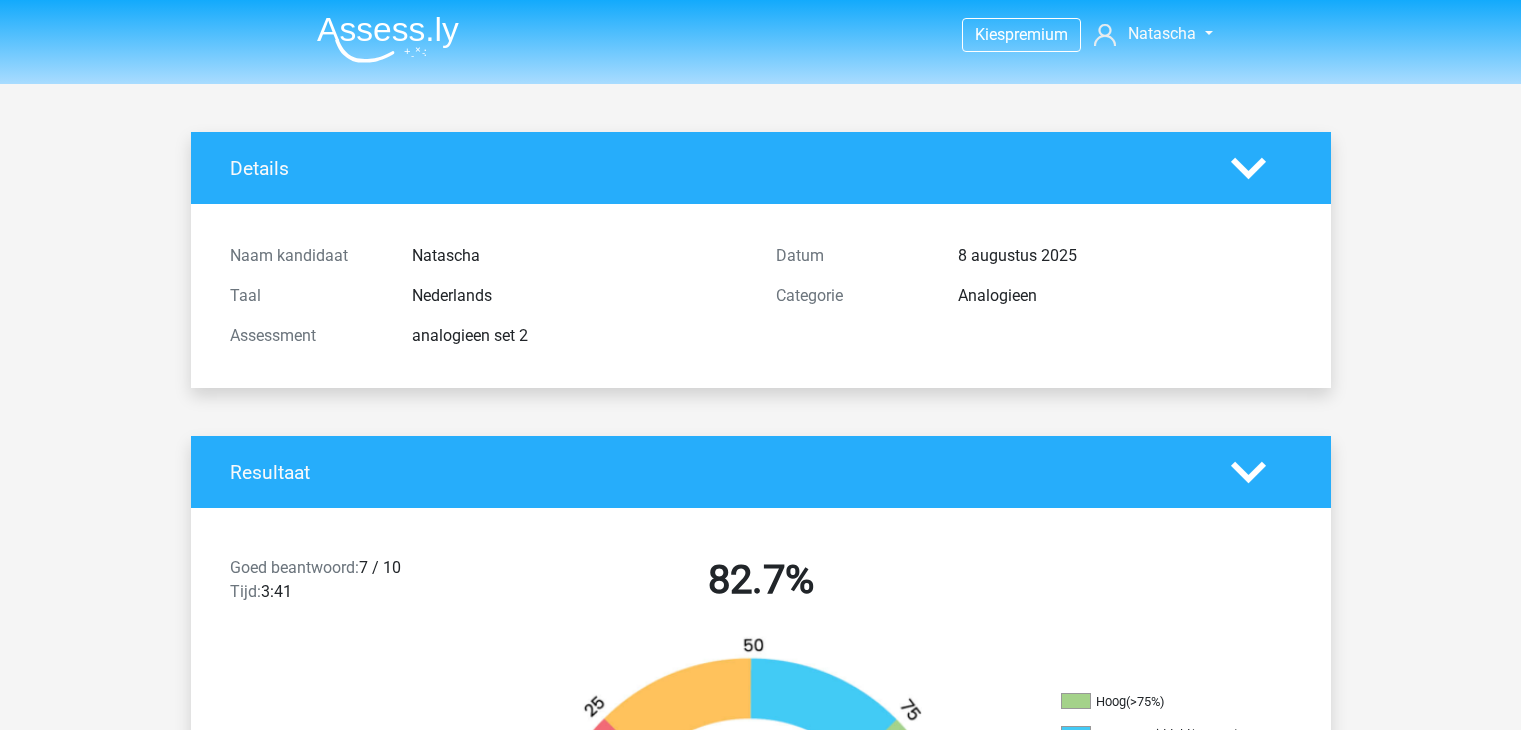 scroll, scrollTop: 0, scrollLeft: 0, axis: both 